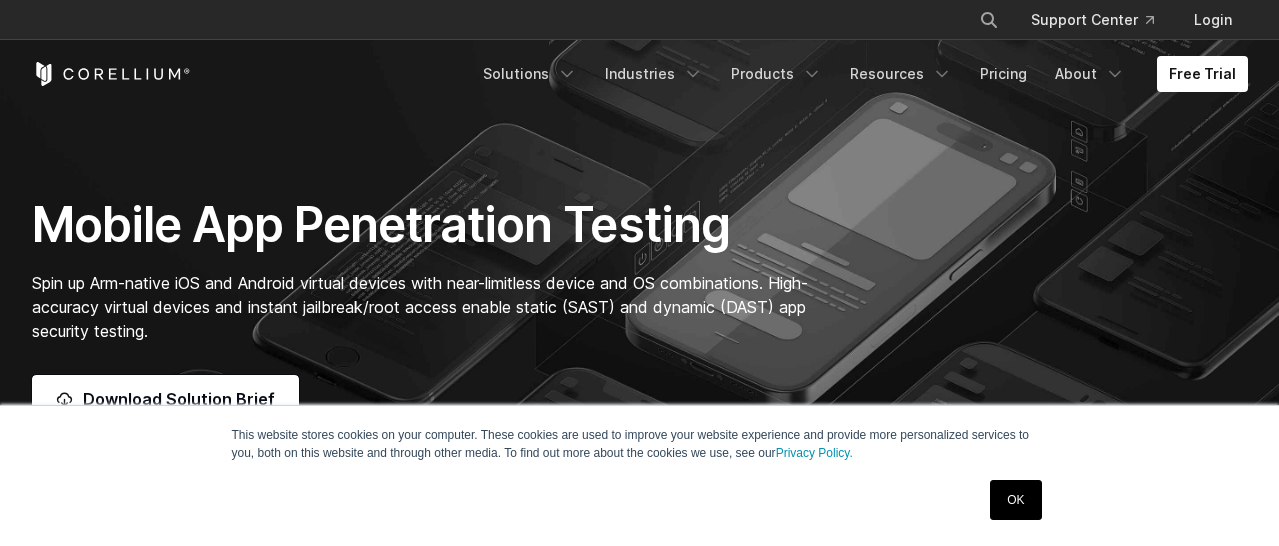 scroll, scrollTop: 0, scrollLeft: 0, axis: both 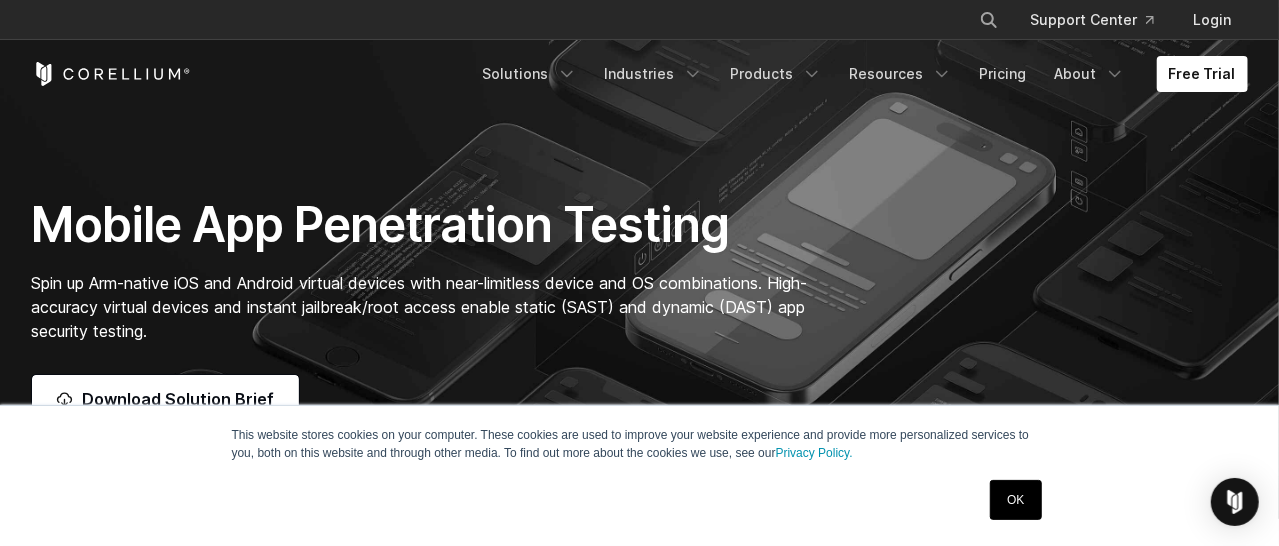 click on "OK" at bounding box center [1015, 500] 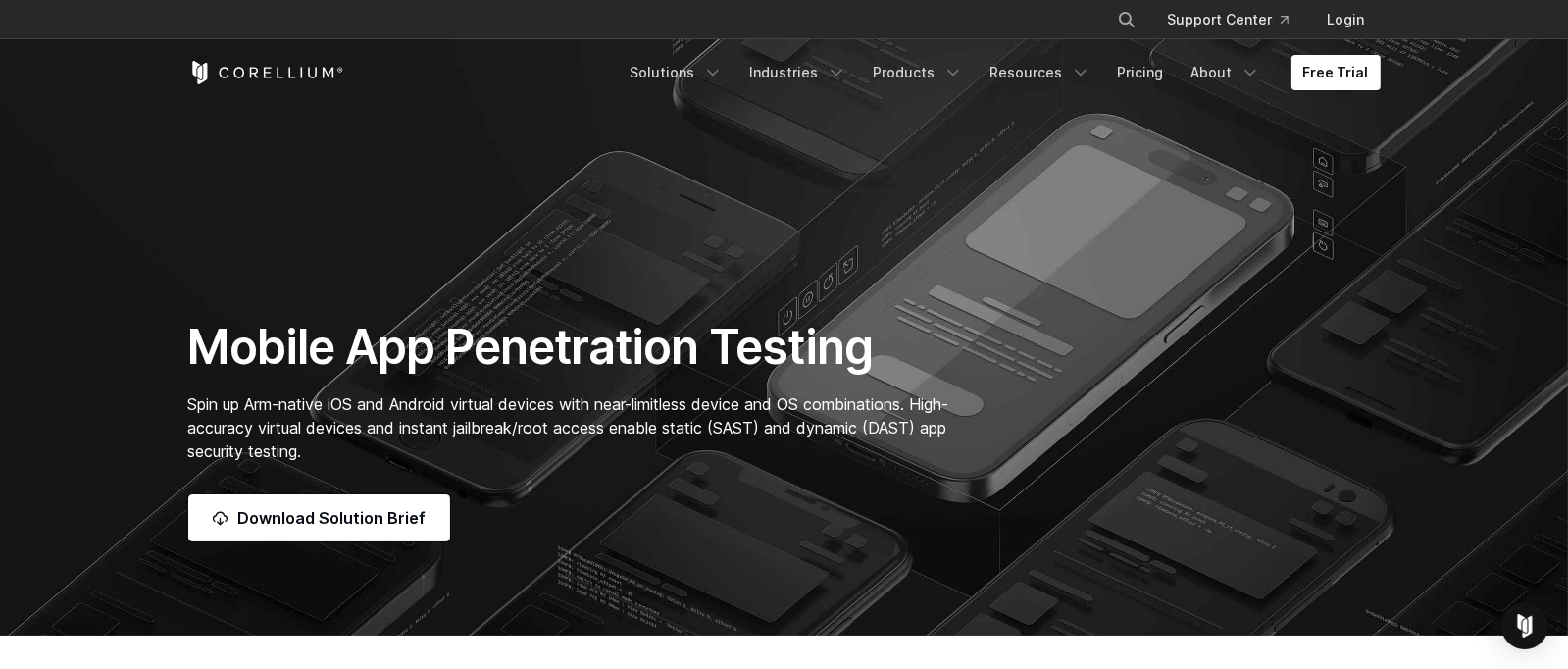 drag, startPoint x: 1183, startPoint y: 0, endPoint x: 1211, endPoint y: 355, distance: 356.10251 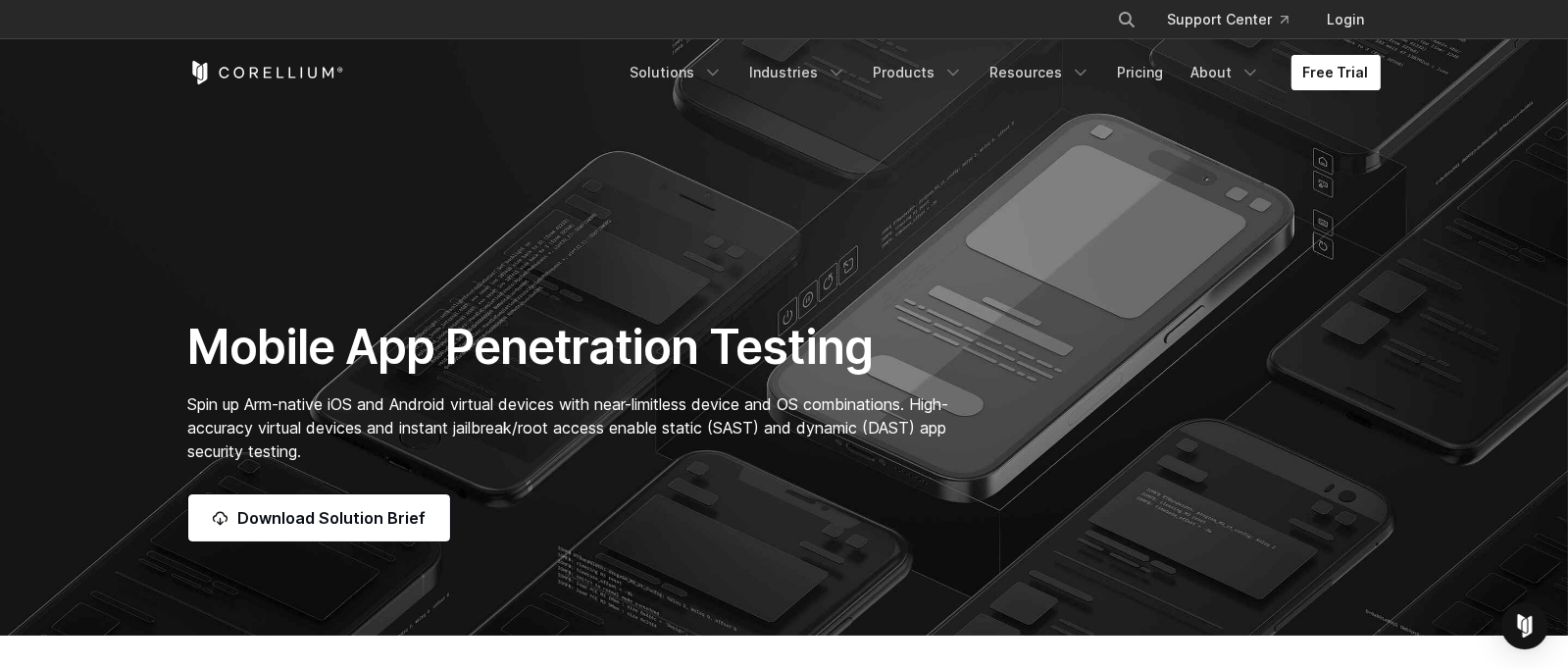 click on "Free Trial" at bounding box center [1336, 73] 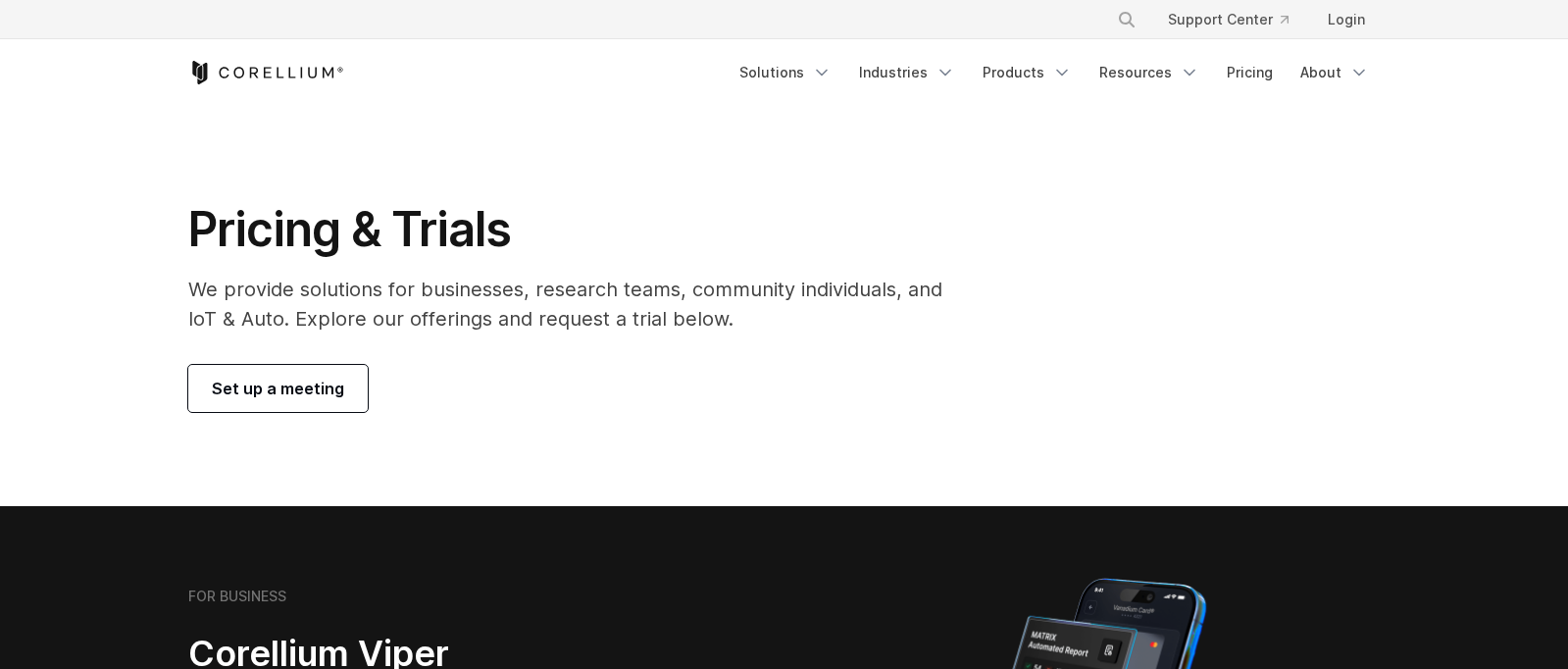 scroll, scrollTop: 0, scrollLeft: 0, axis: both 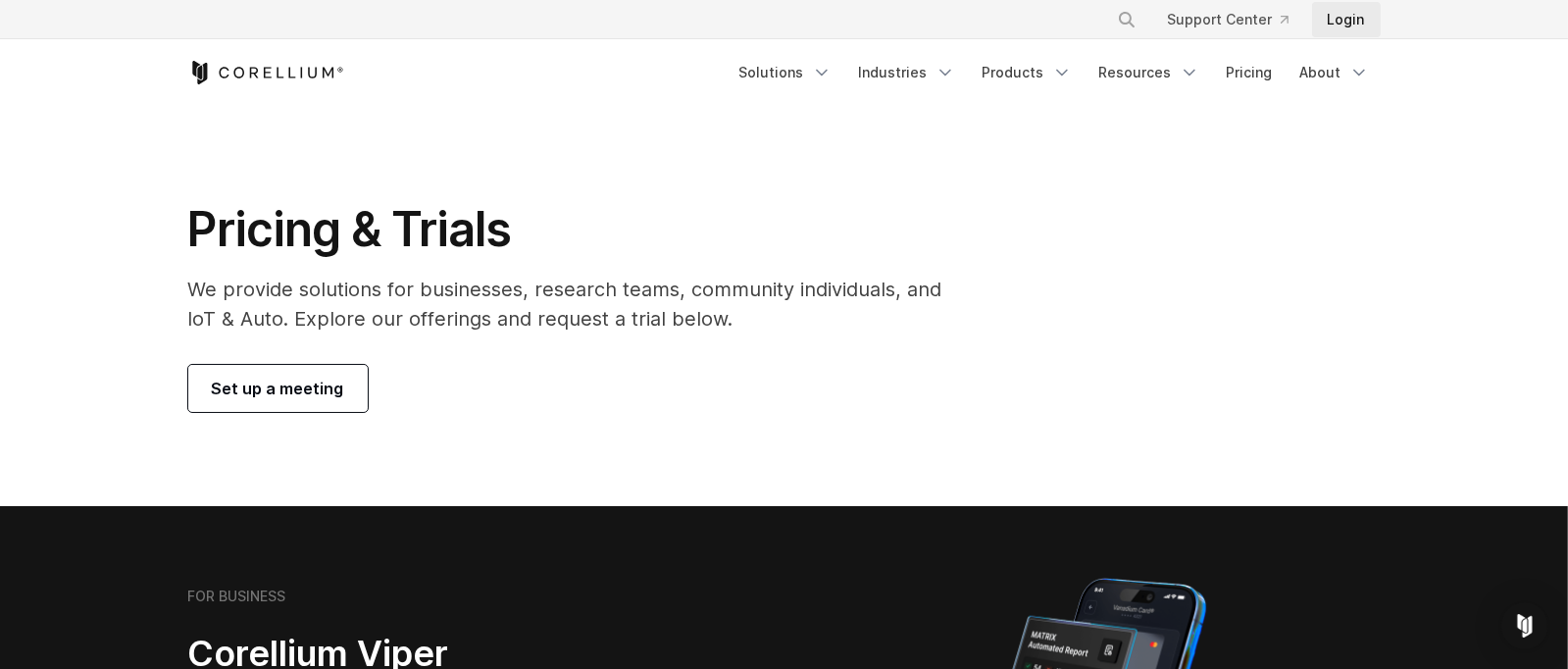 click on "Login" at bounding box center (1346, 20) 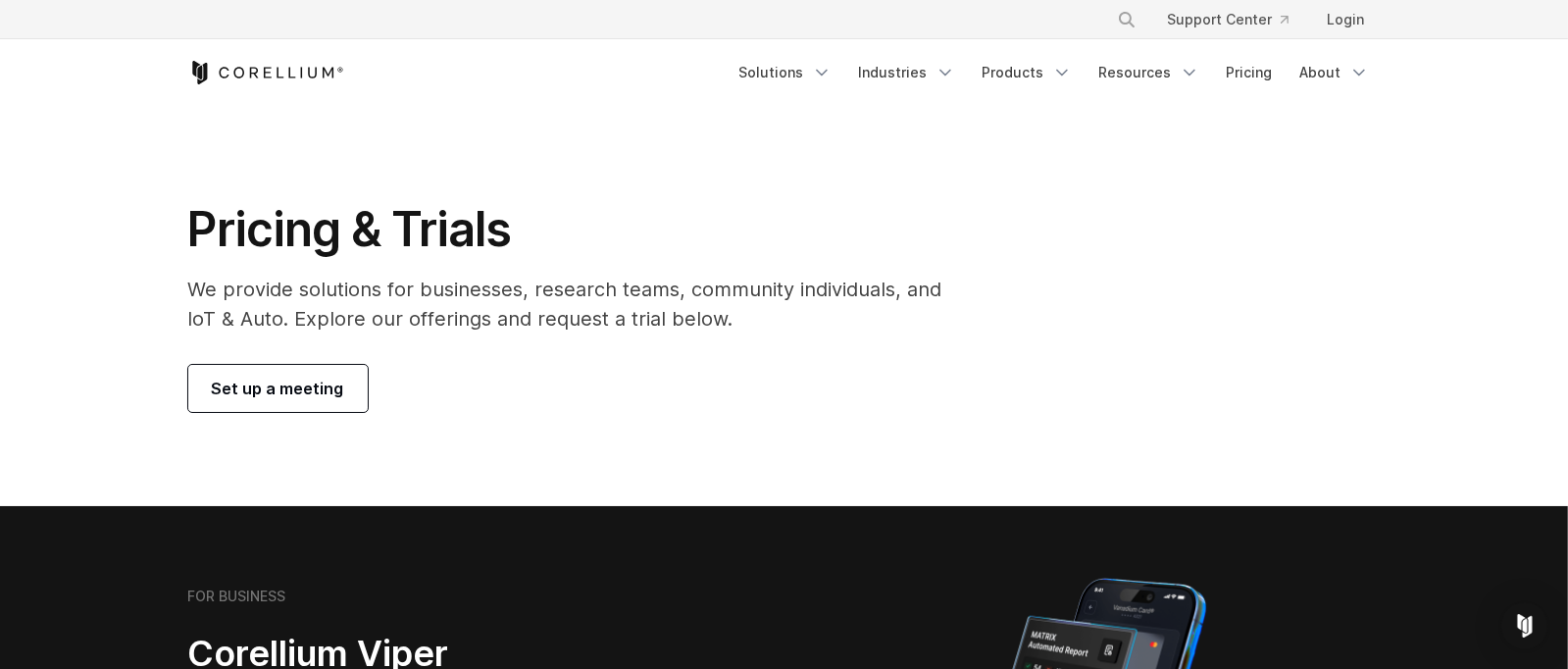 click 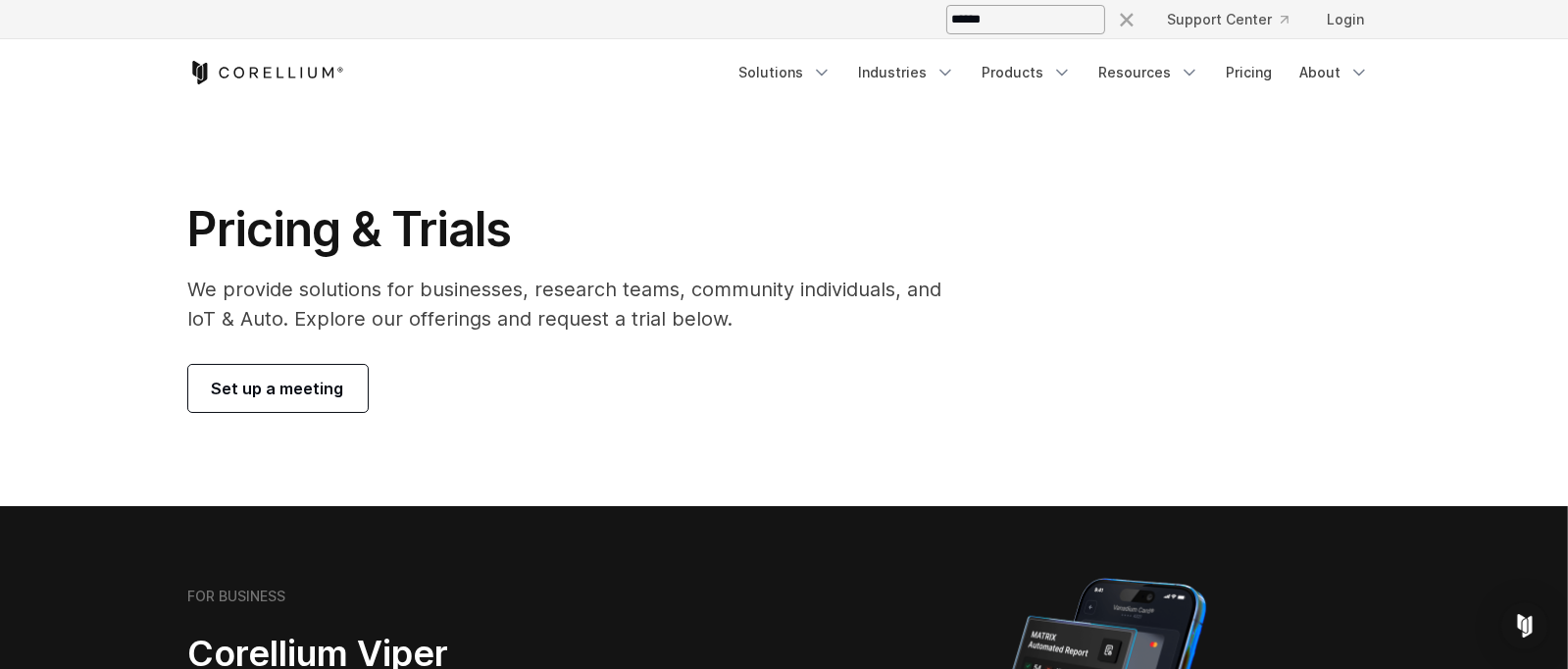 type 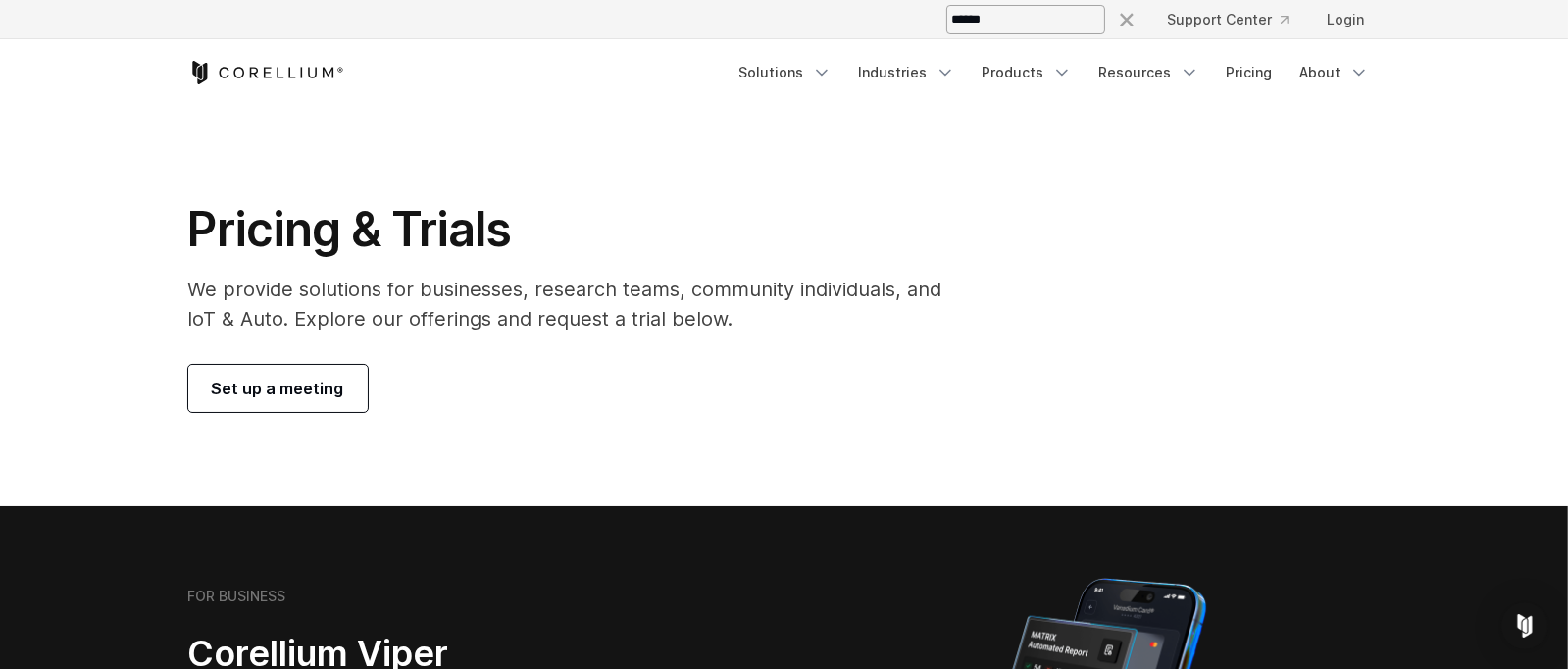 click on "Search our site..." at bounding box center (1026, 20) 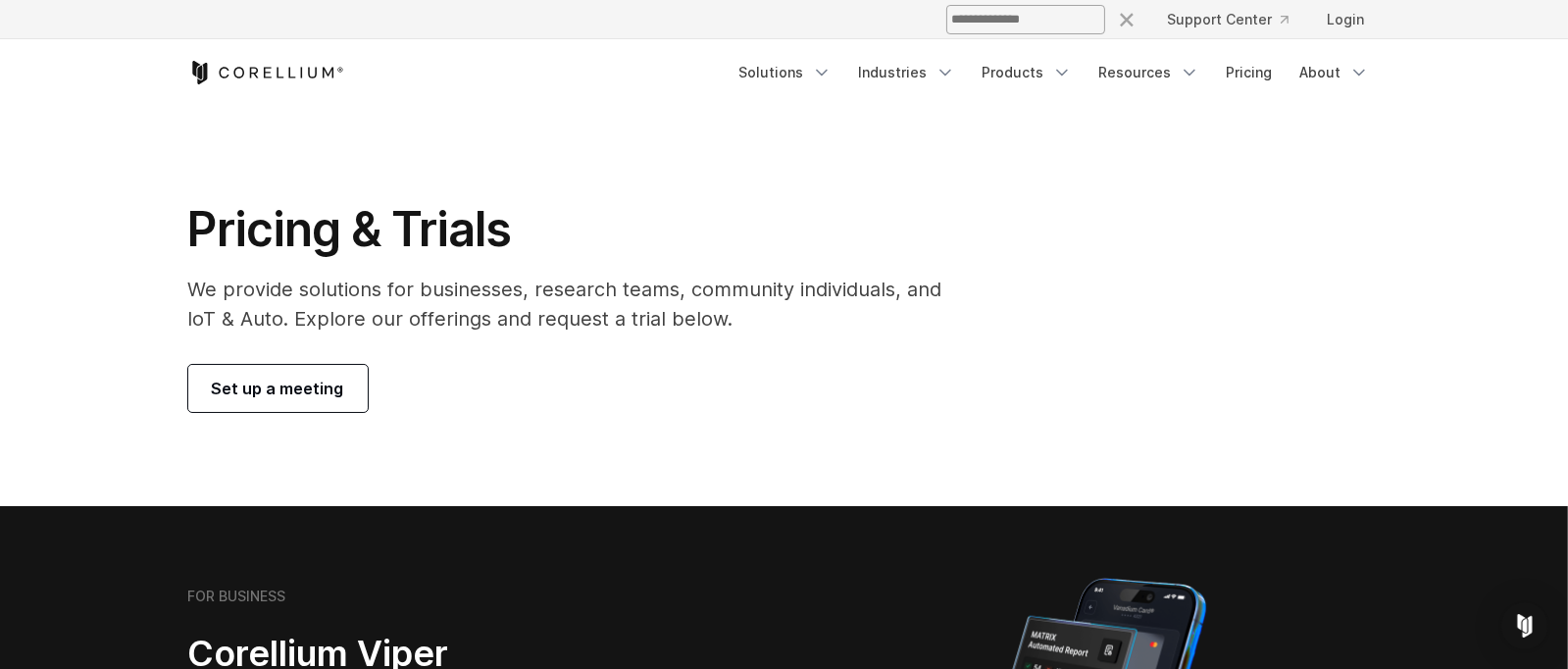 type on "**********" 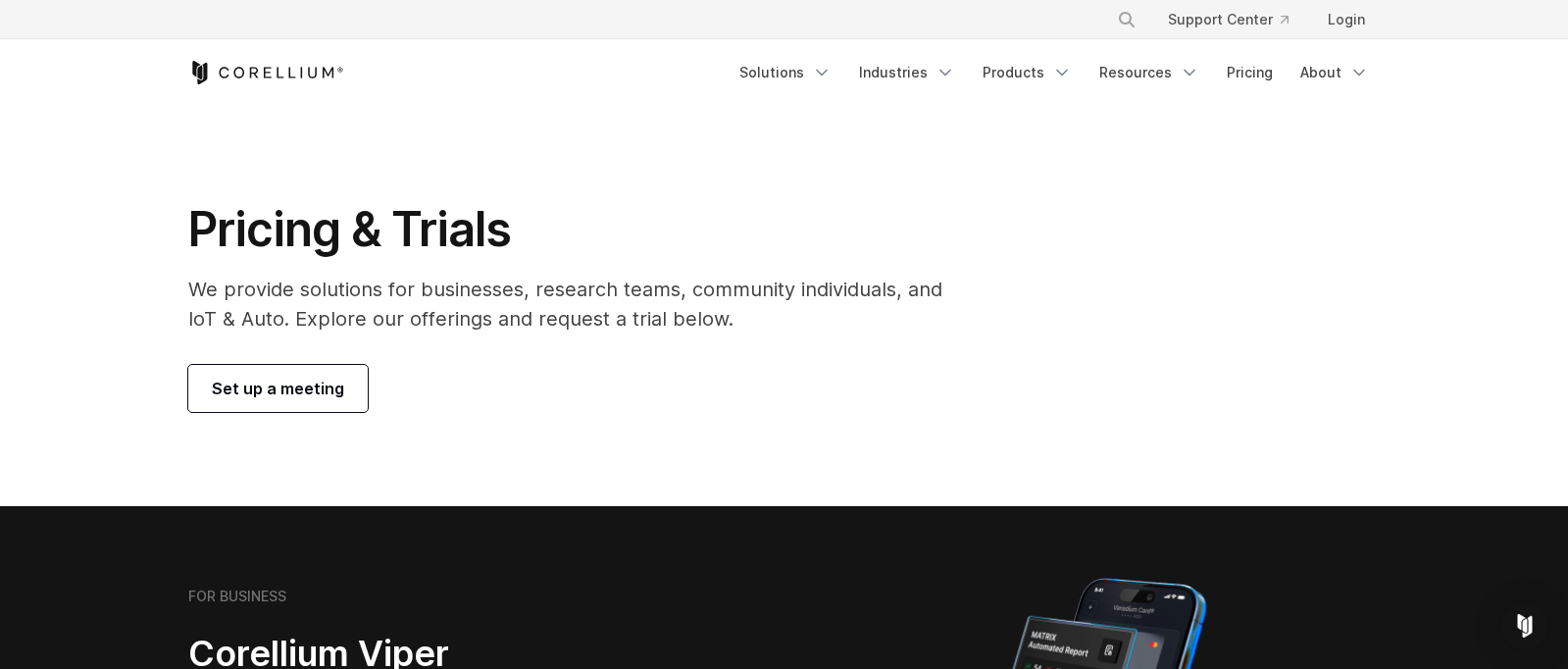 scroll, scrollTop: 0, scrollLeft: 0, axis: both 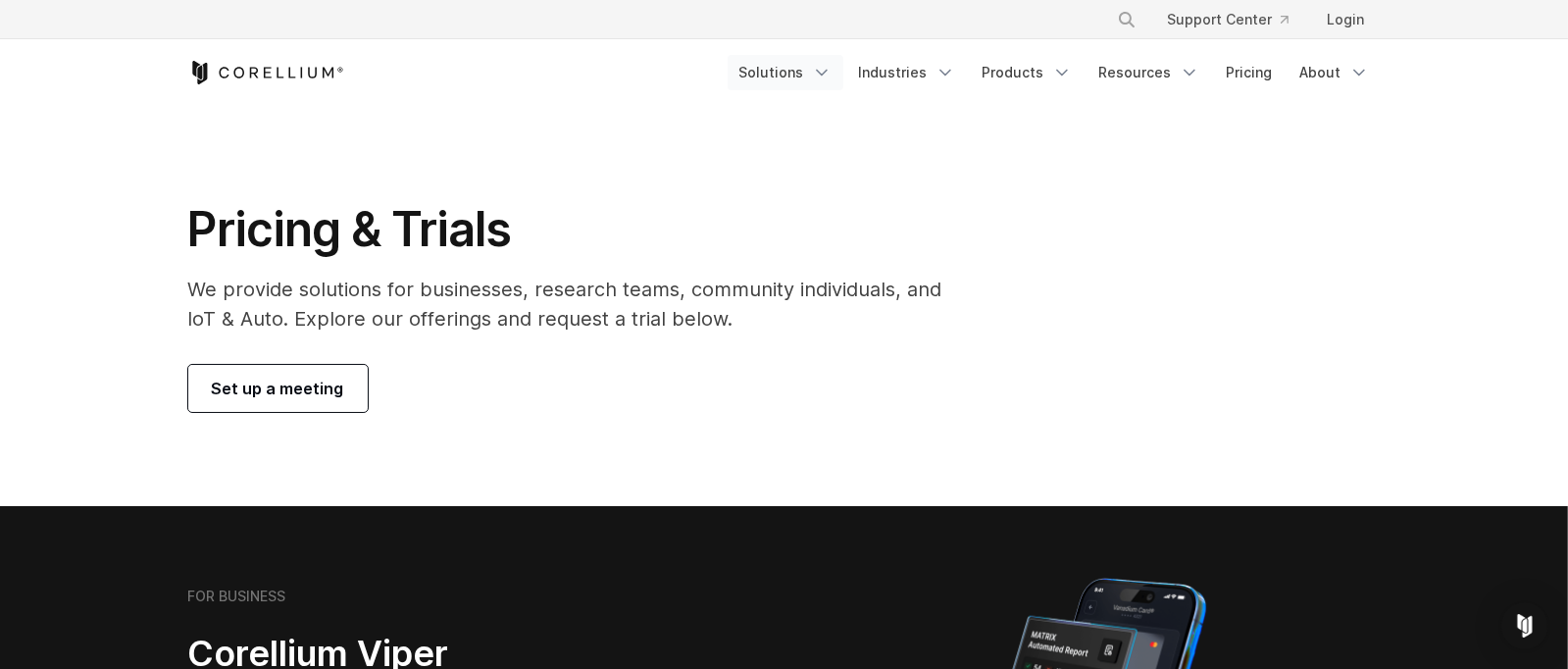 click on "Solutions" at bounding box center (785, 73) 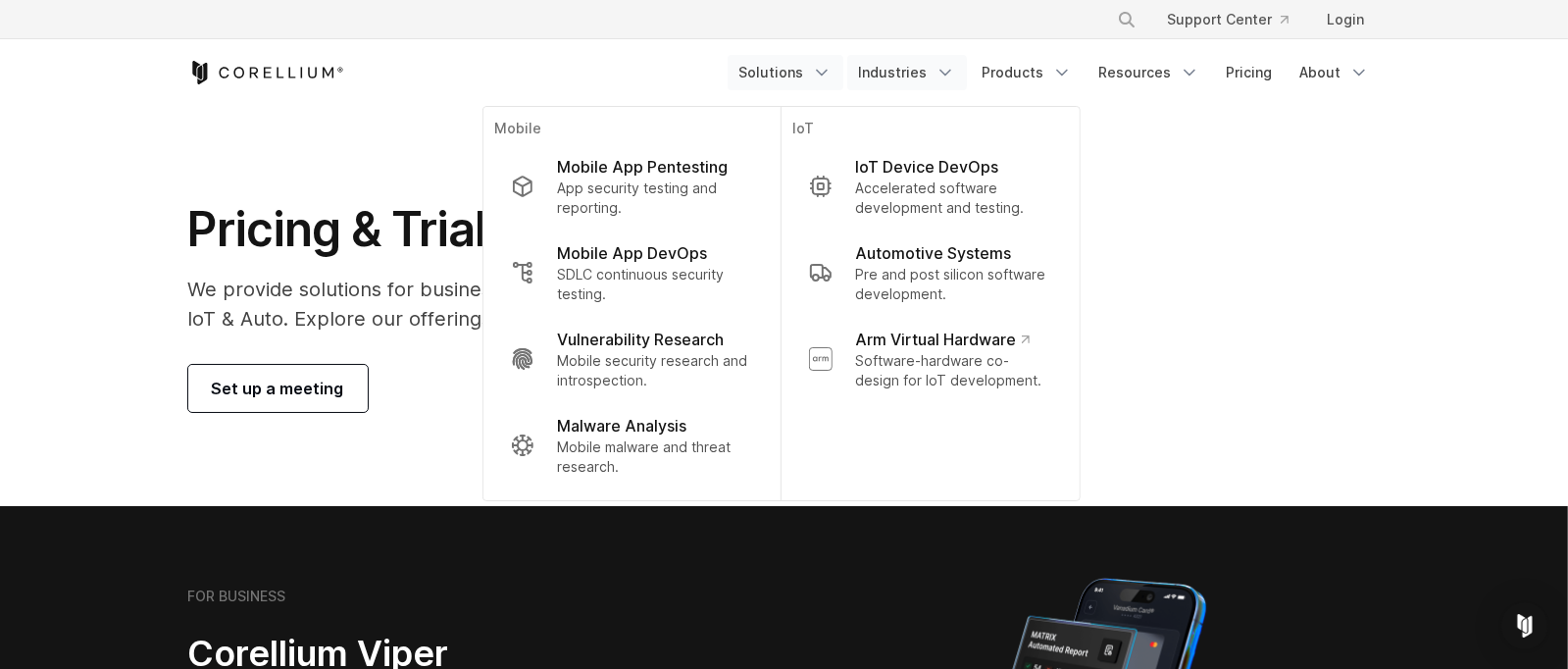 click on "Industries" at bounding box center (907, 73) 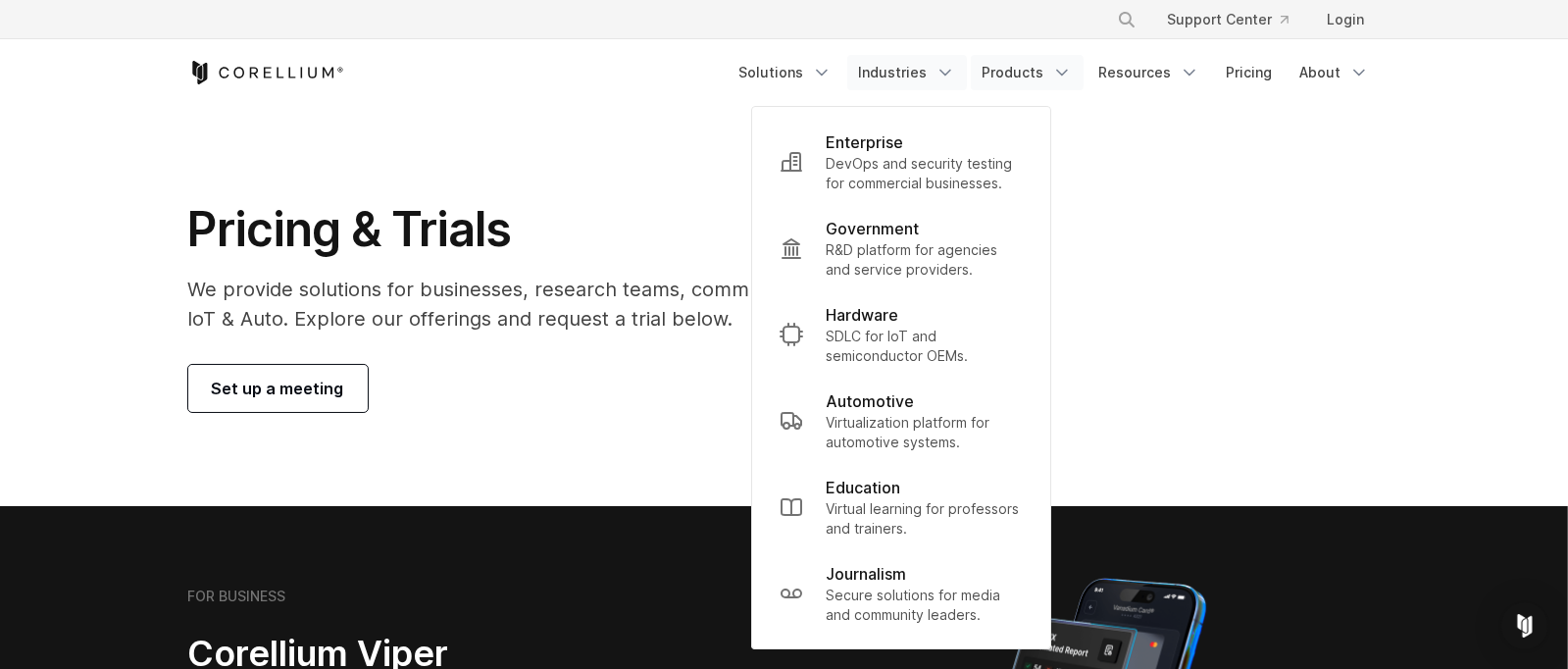 click on "Products" at bounding box center [1027, 73] 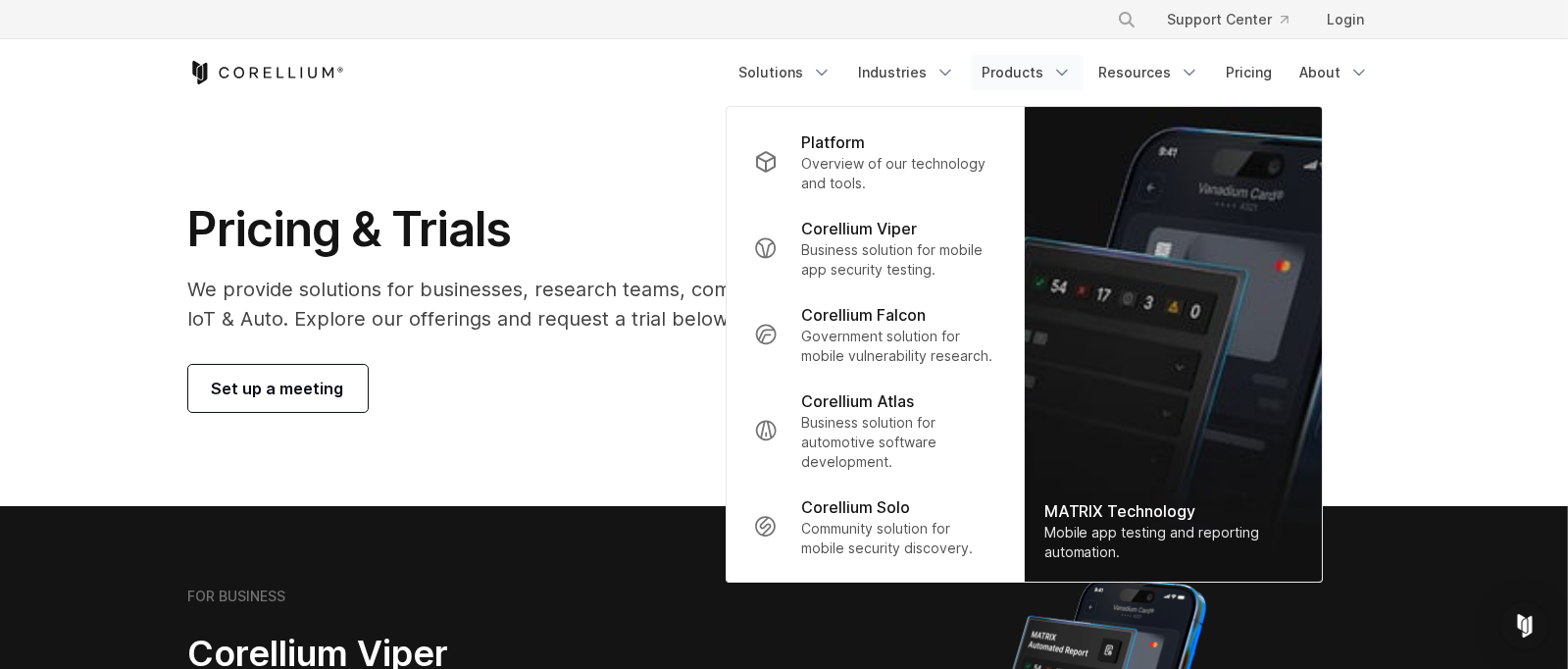 click on "Platform" at bounding box center (898, 142) 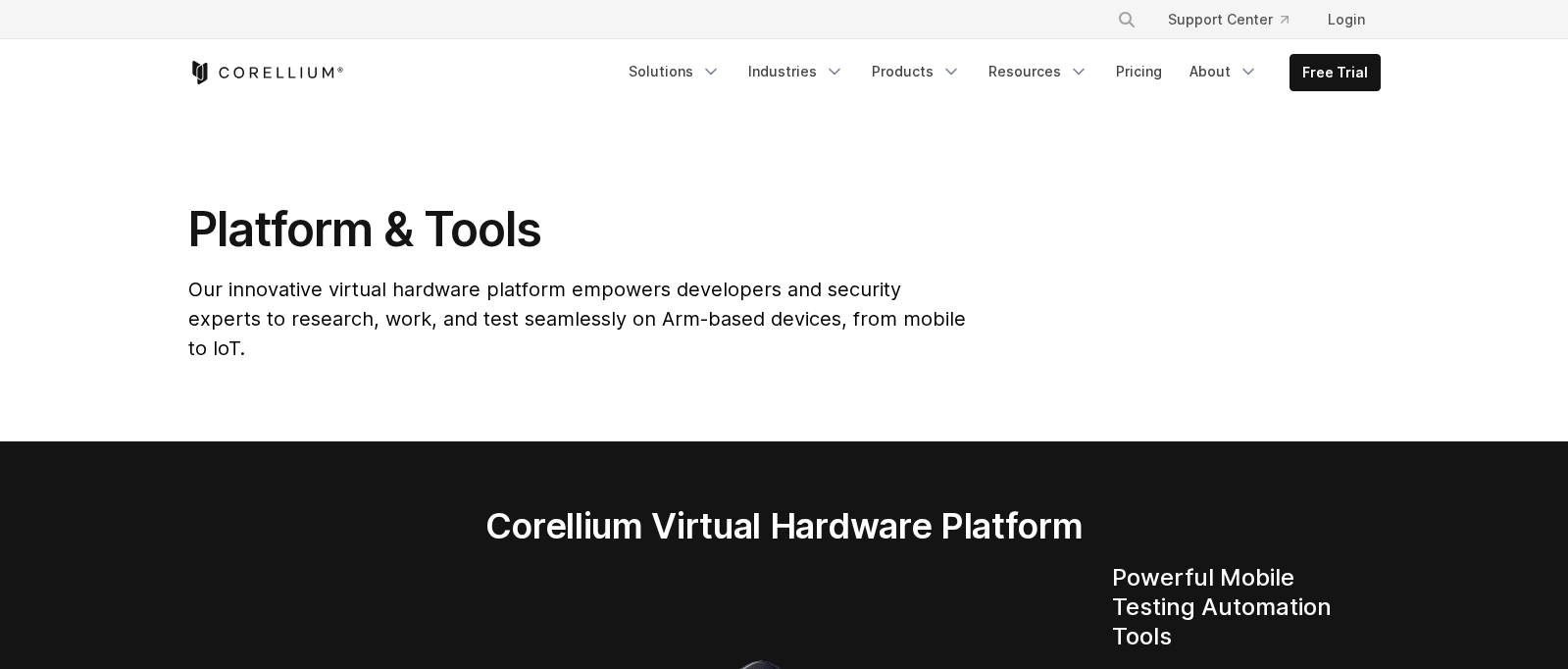 scroll, scrollTop: 0, scrollLeft: 0, axis: both 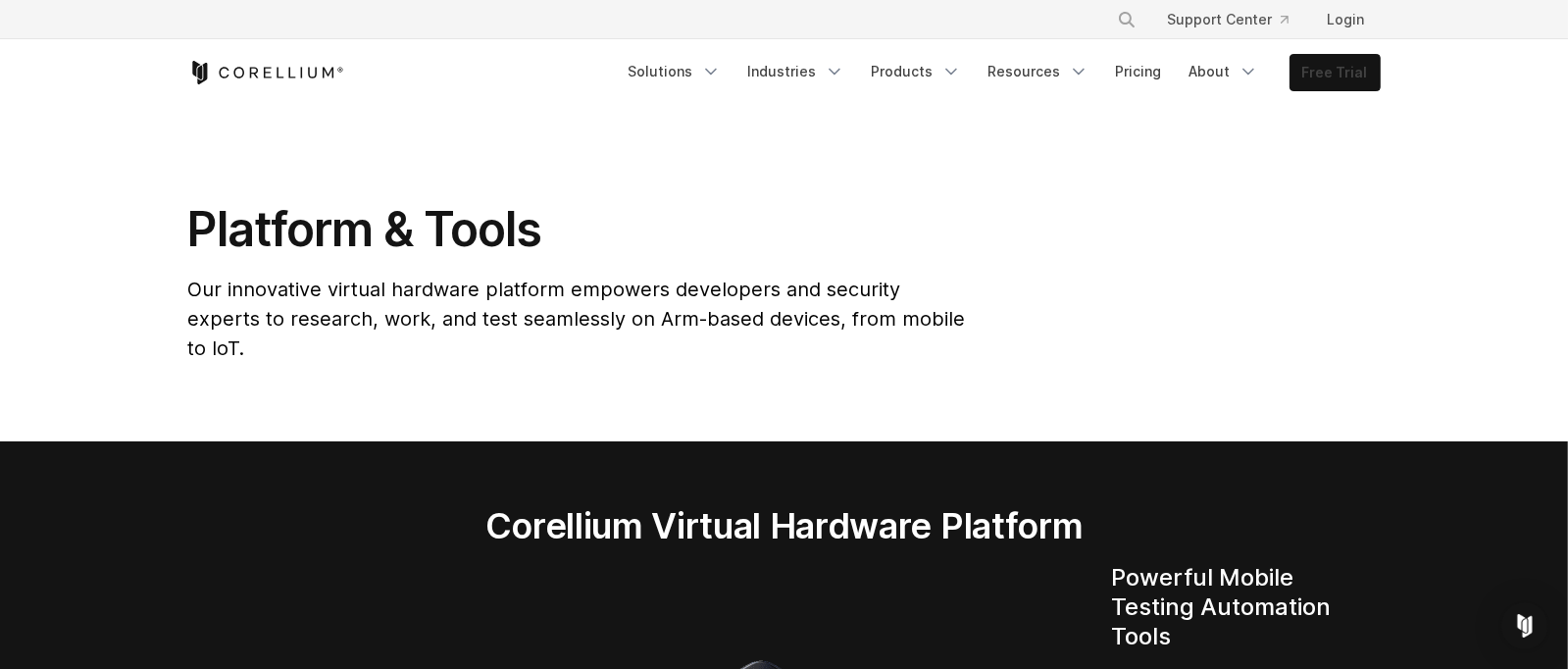 click on "Free Trial" at bounding box center (1335, 73) 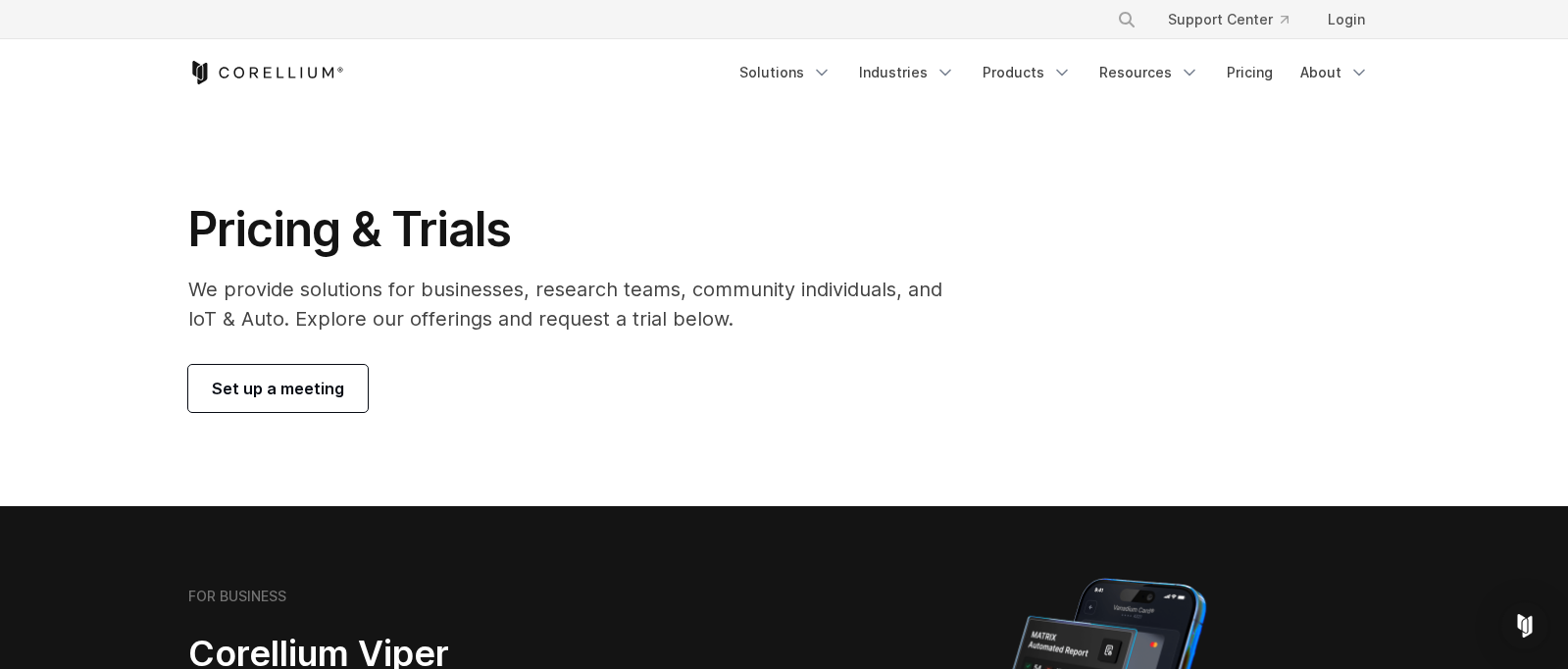 scroll, scrollTop: 0, scrollLeft: 0, axis: both 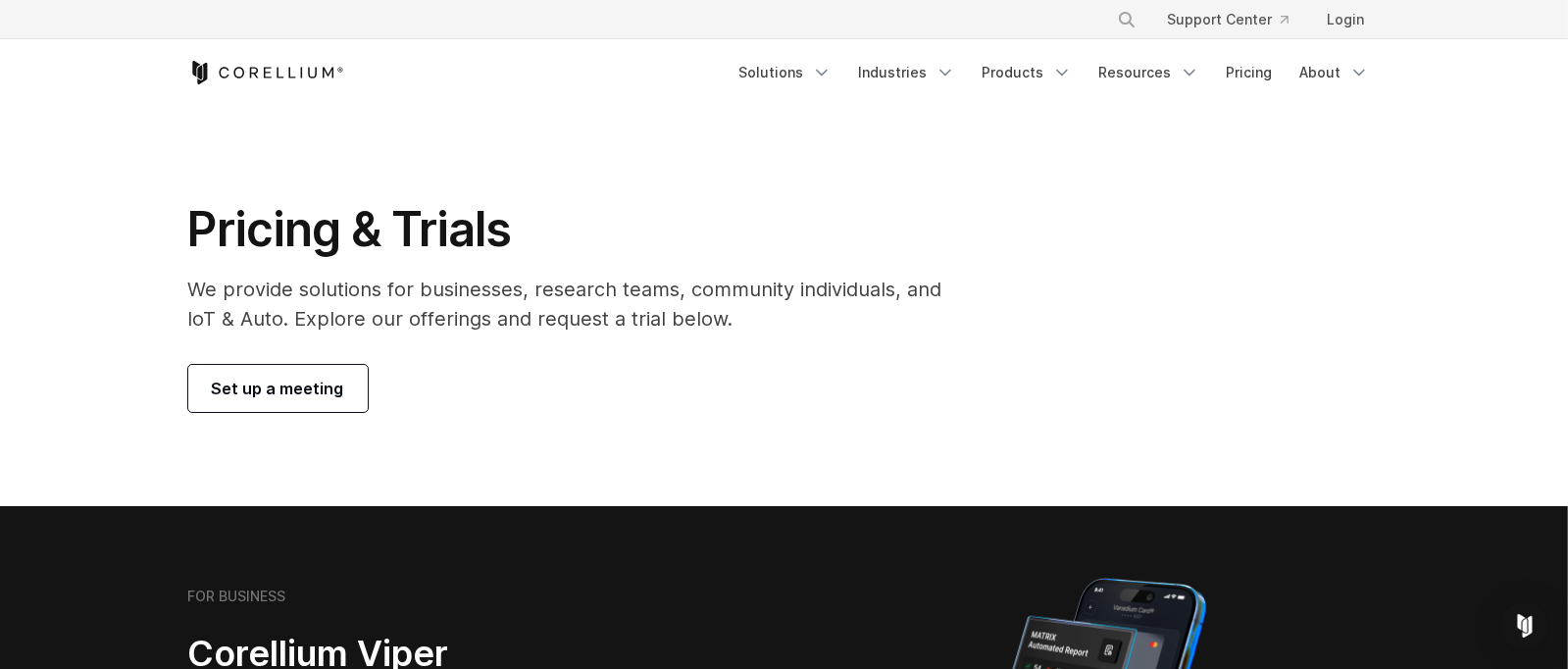 click on "Set up a meeting" at bounding box center [278, 388] 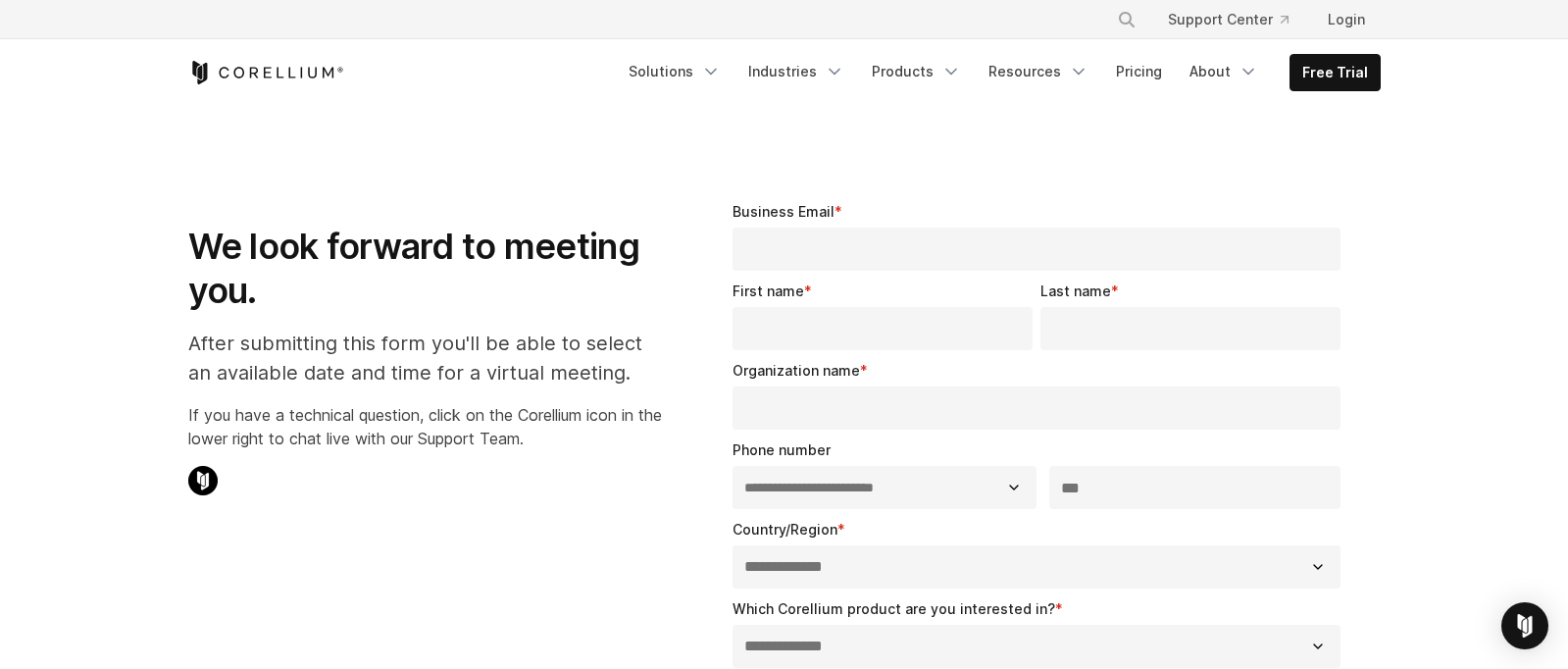 select on "**" 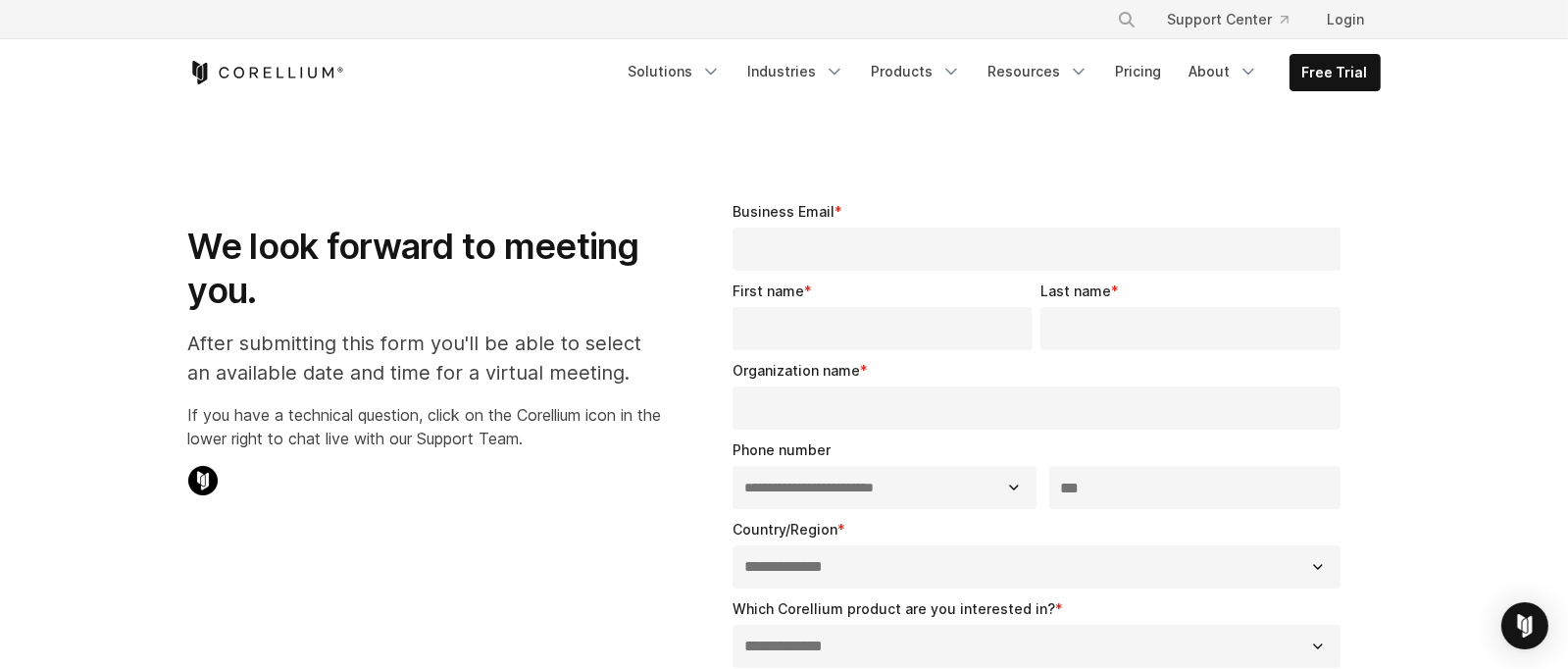 scroll, scrollTop: 0, scrollLeft: 0, axis: both 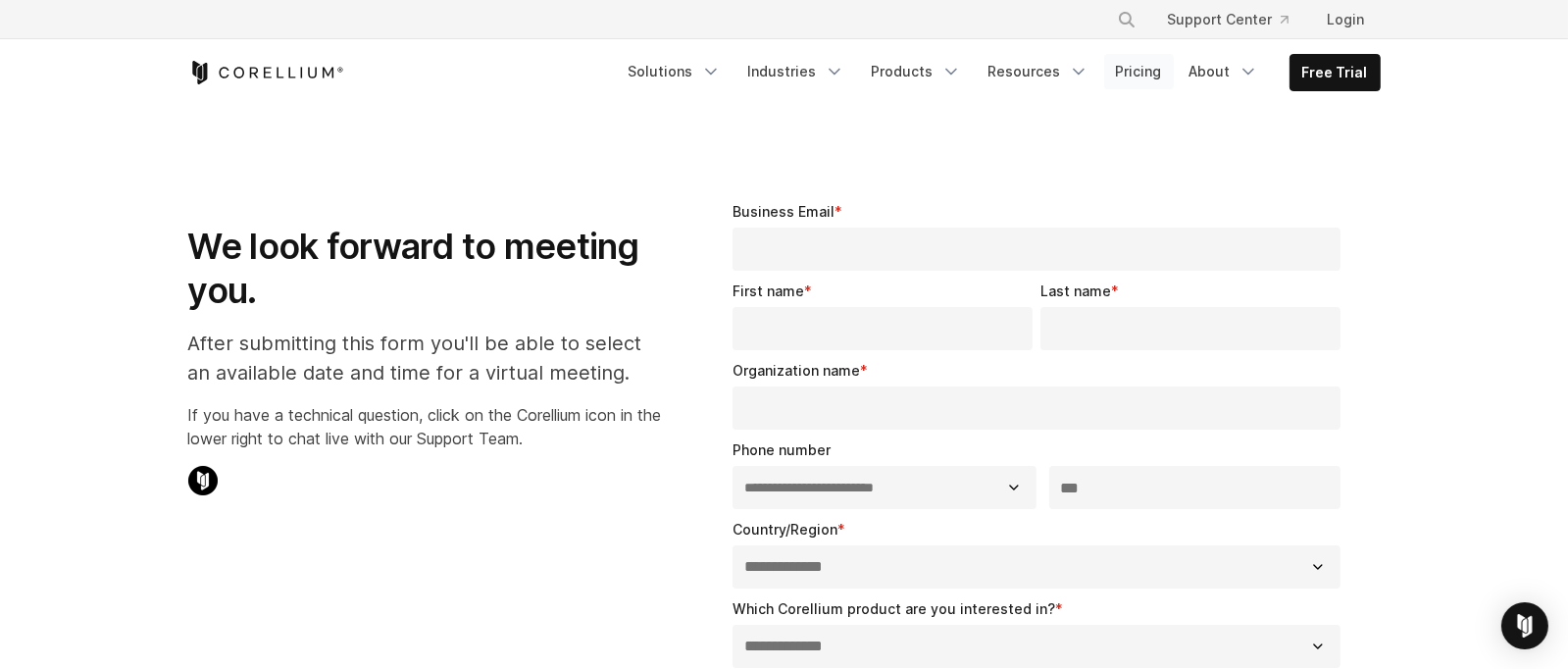 click on "Pricing" at bounding box center [1138, 72] 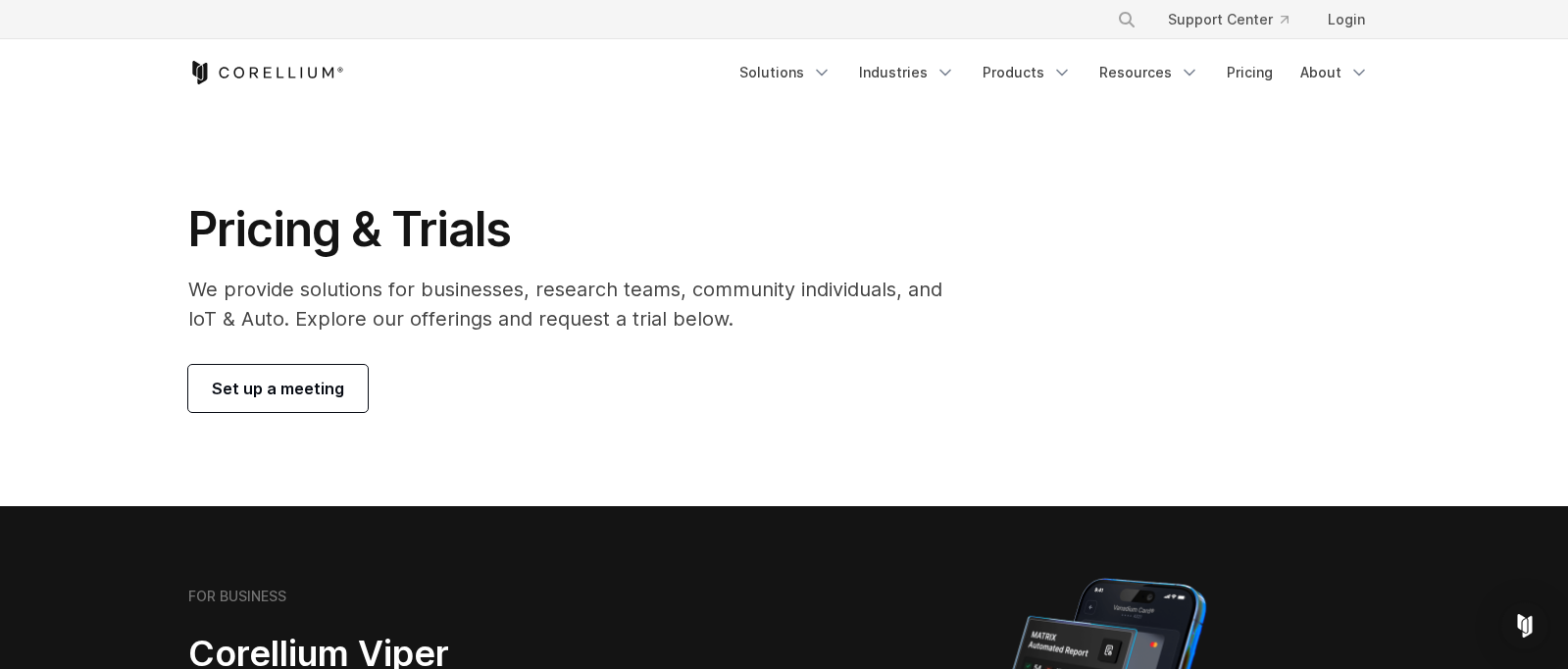 scroll, scrollTop: 0, scrollLeft: 0, axis: both 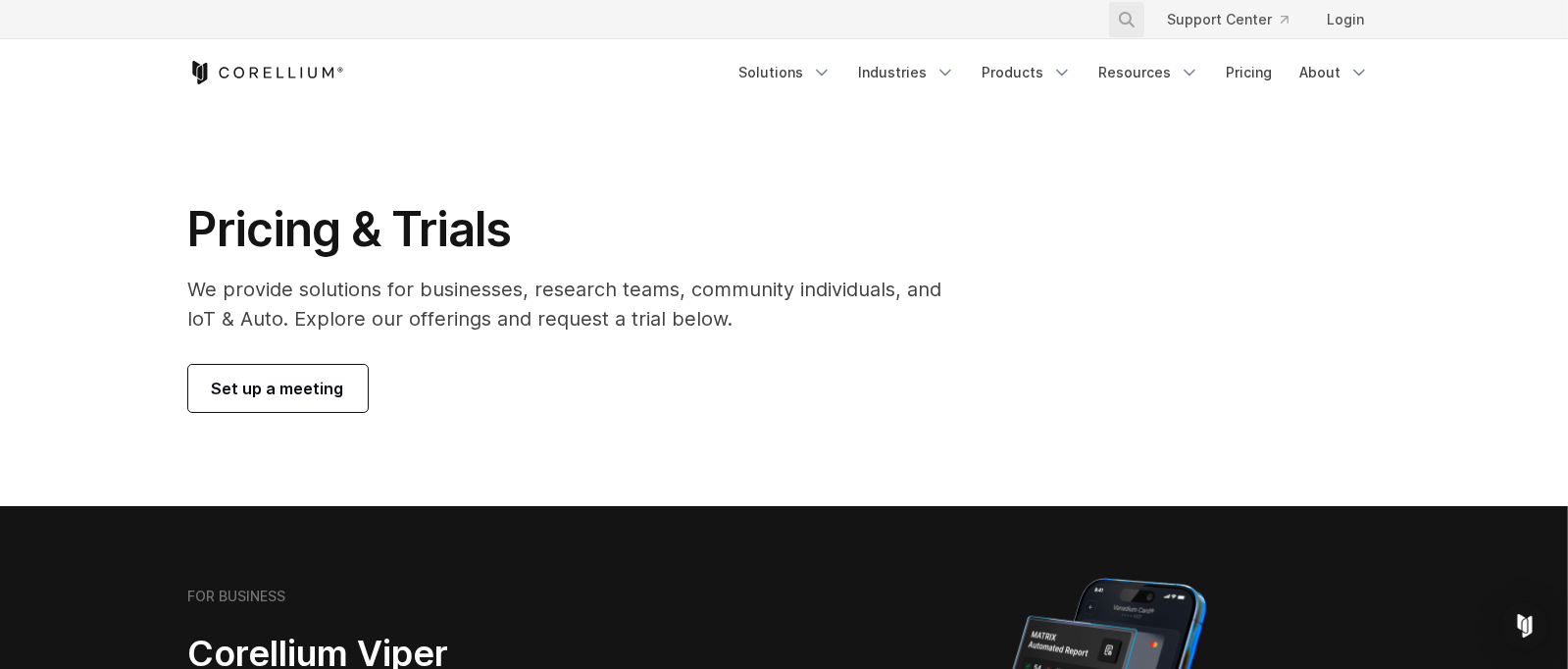 click at bounding box center [1127, 20] 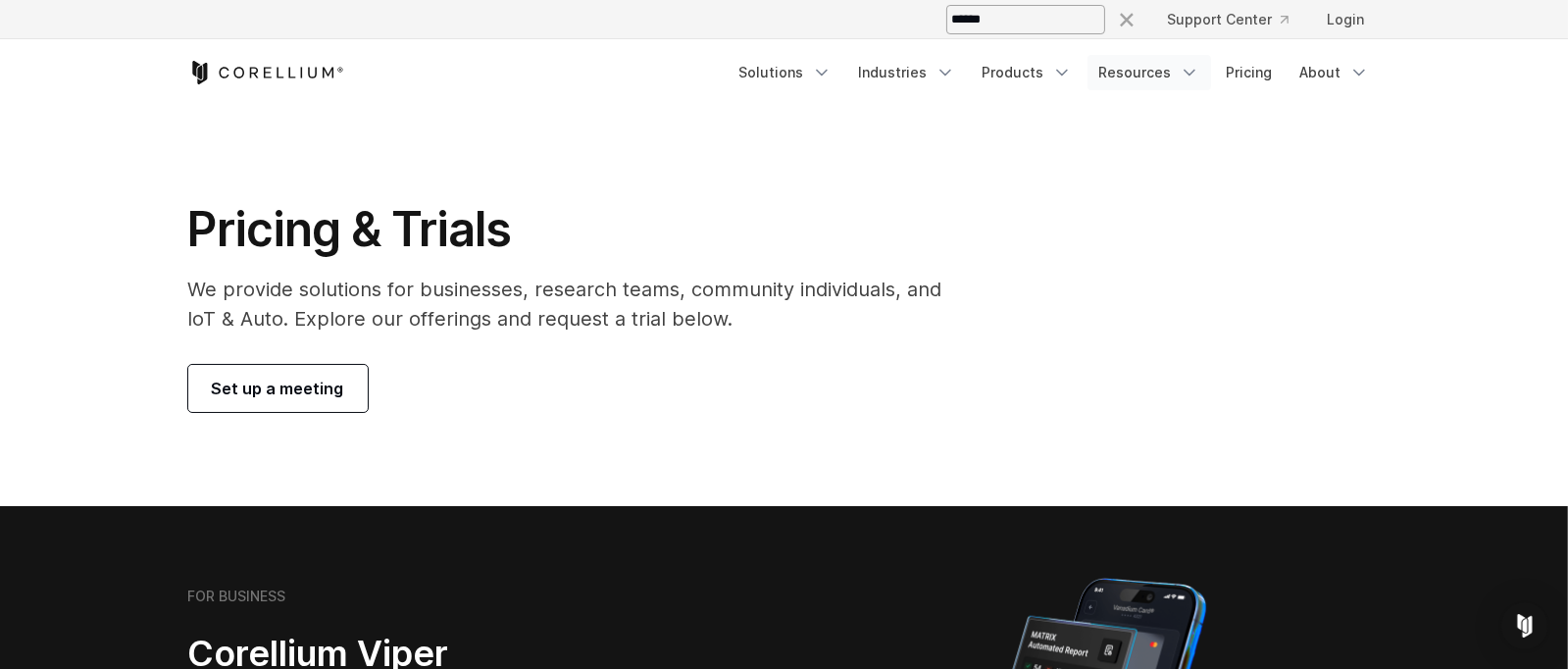 click on "Resources" at bounding box center [1149, 73] 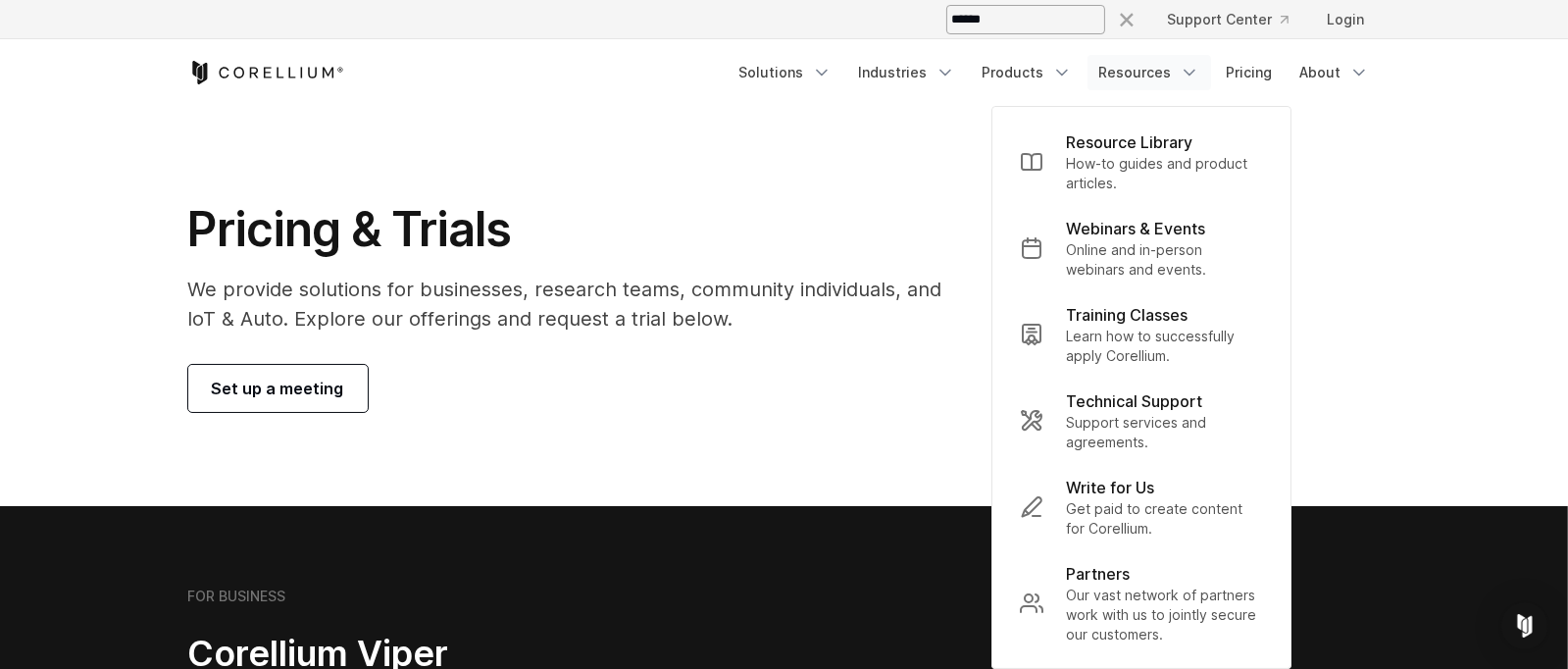 click on "Set up a meeting" at bounding box center [579, 388] 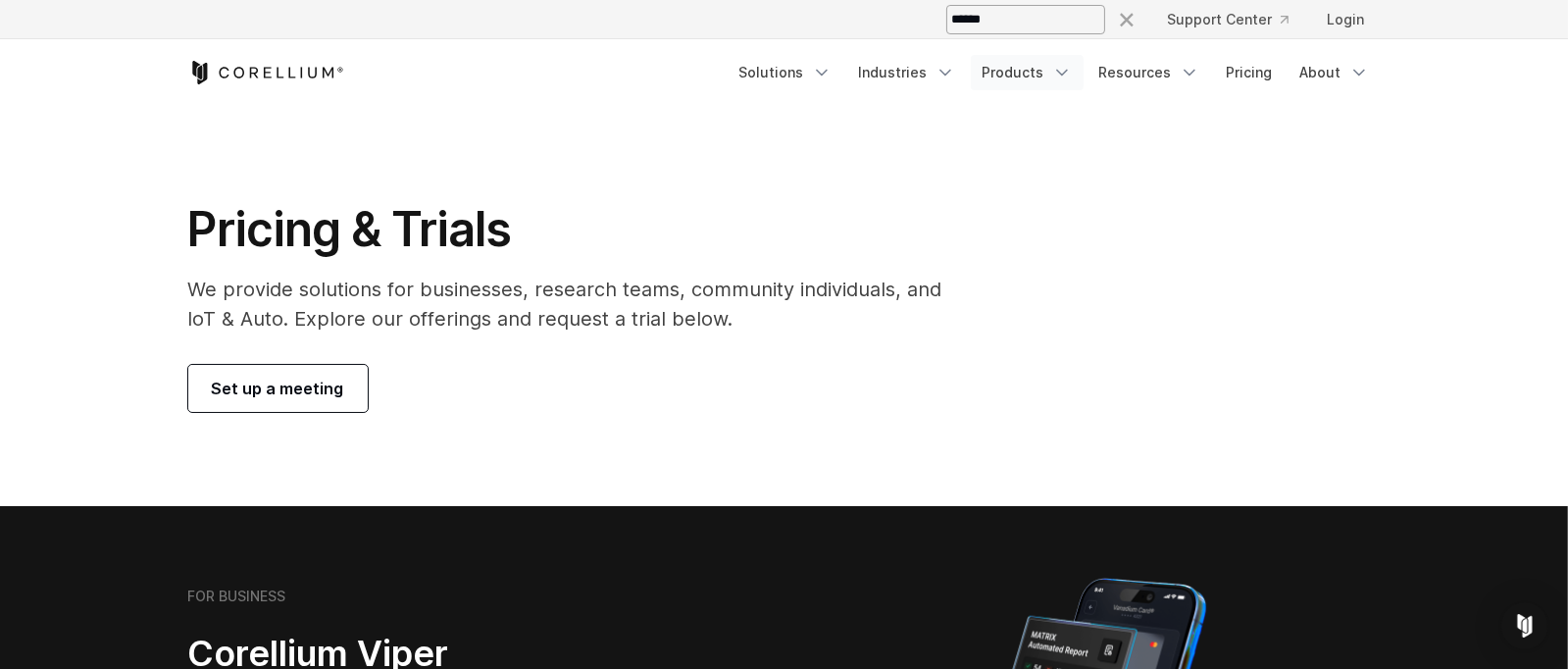 click on "Products" at bounding box center [1027, 73] 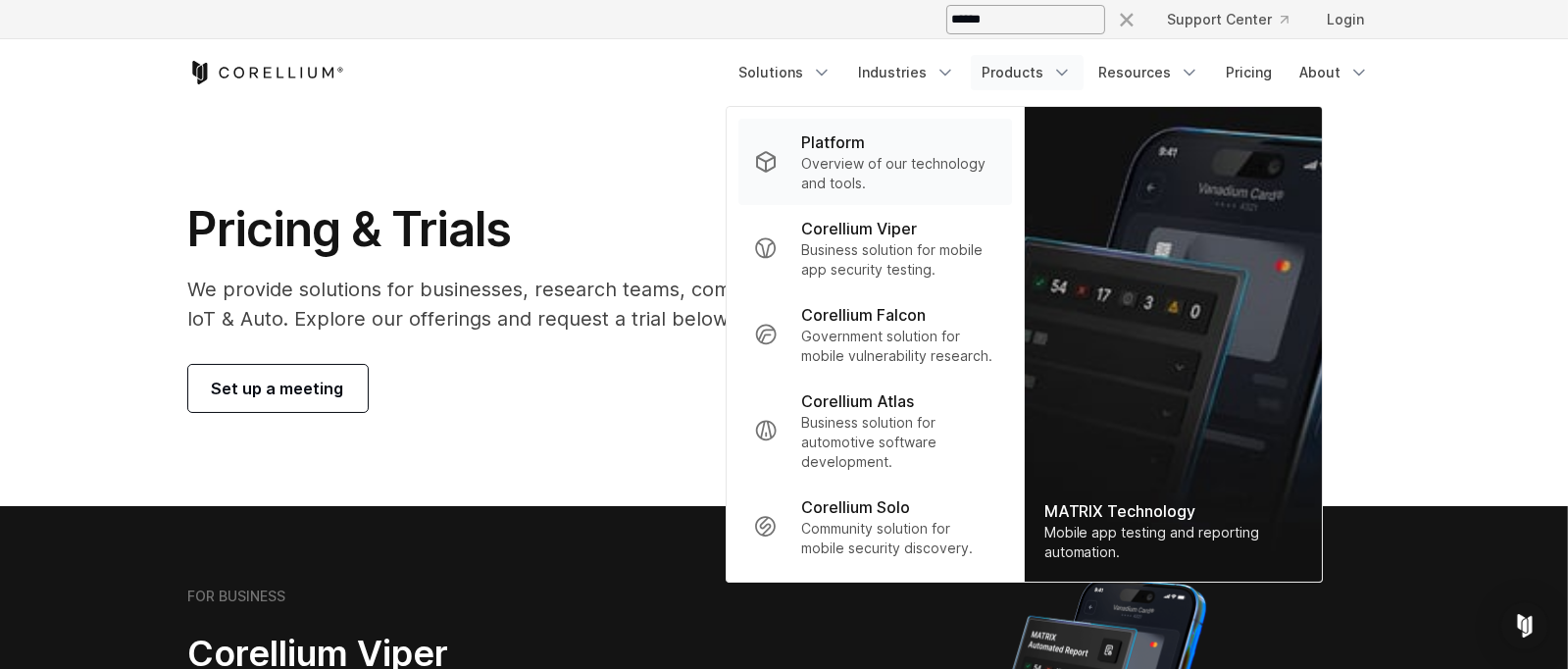 click on "Overview of our technology and tools." at bounding box center [898, 174] 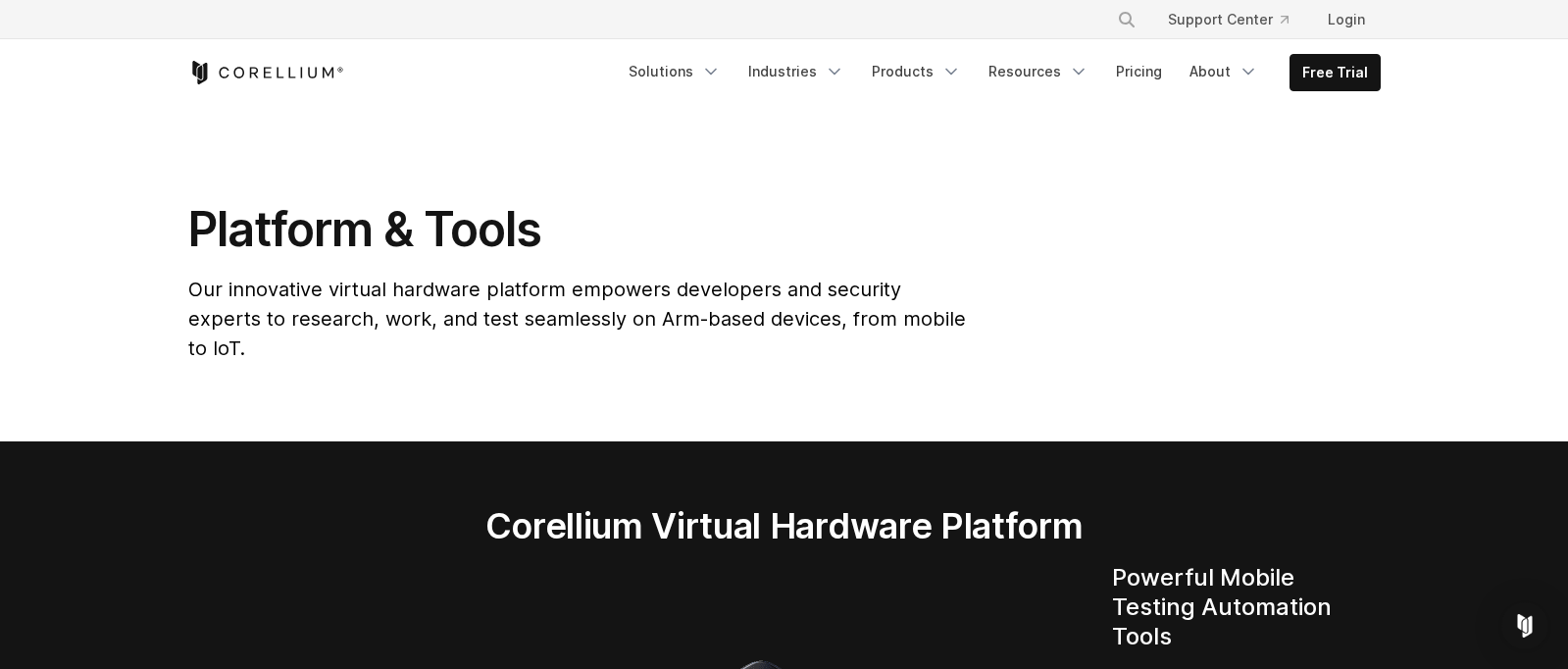 scroll, scrollTop: 0, scrollLeft: 0, axis: both 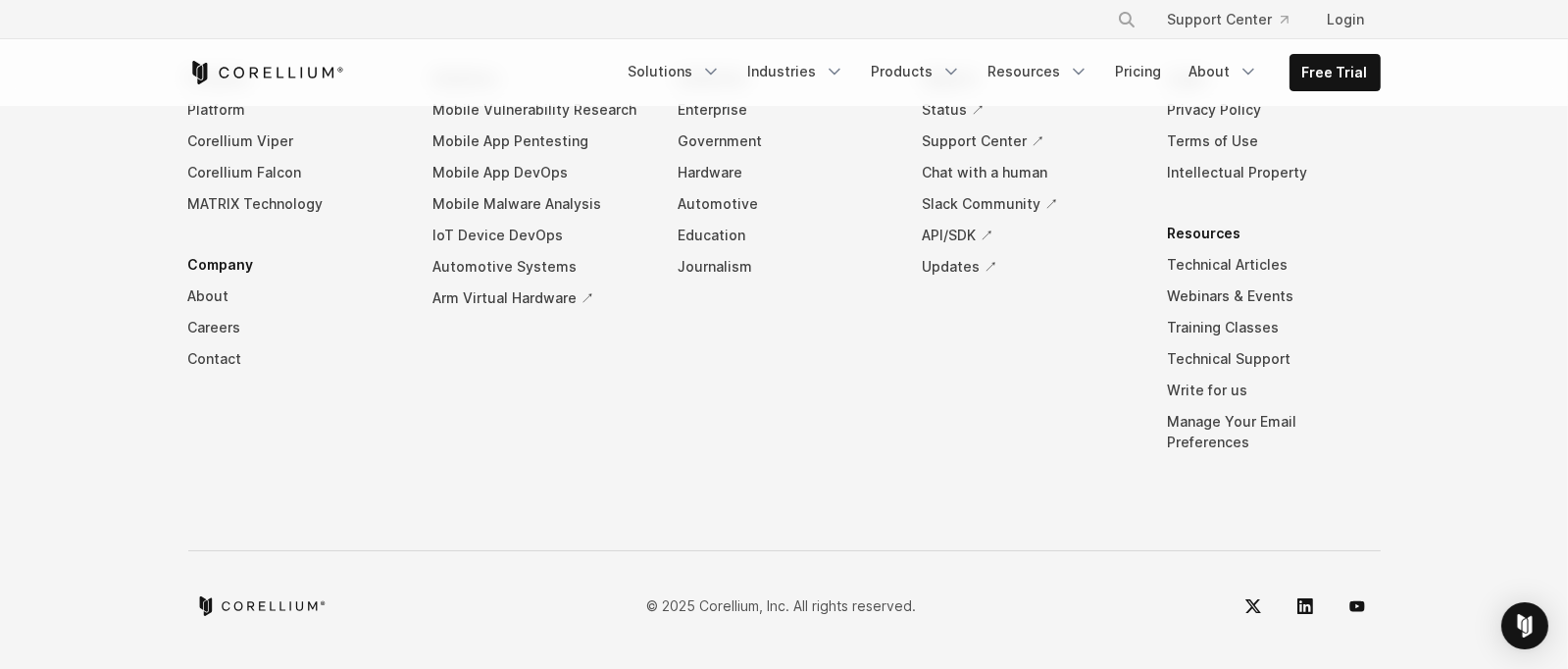 click on "Request a trial" at bounding box center (1153, -75) 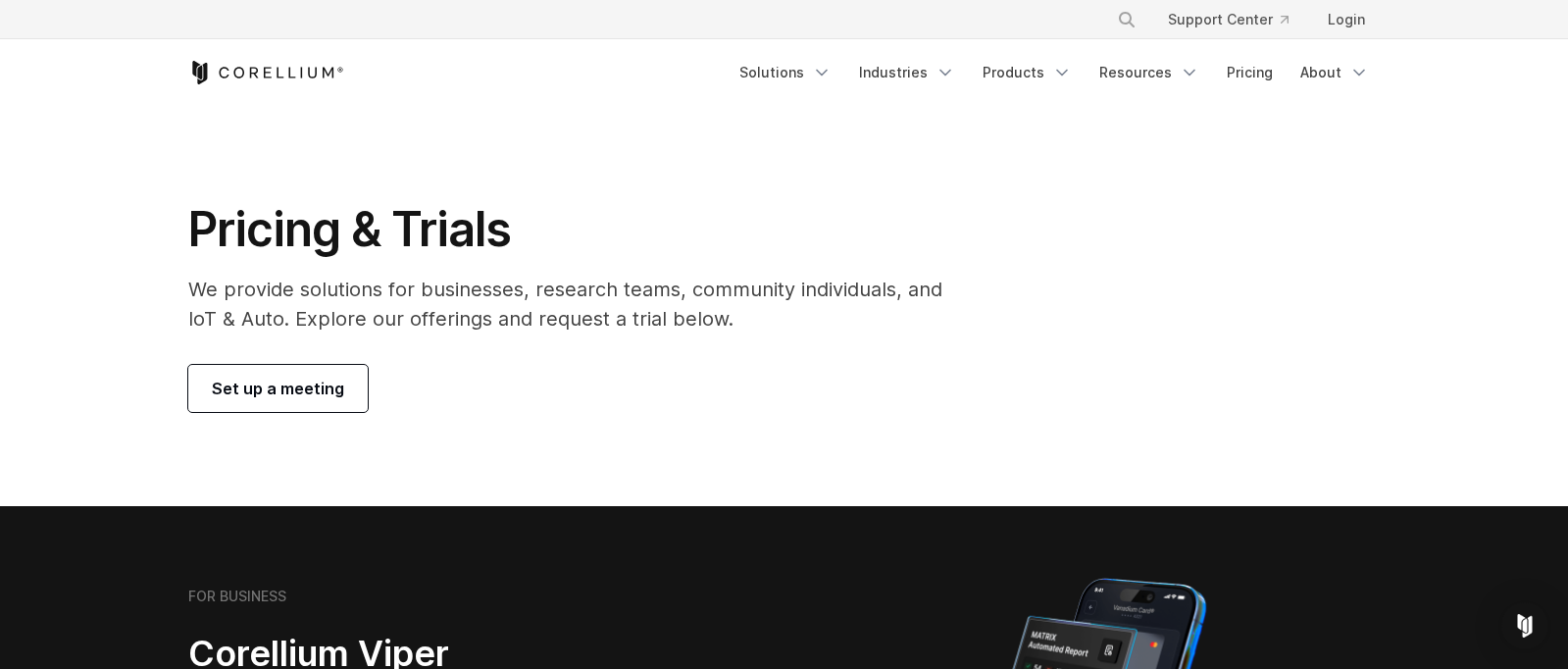 scroll, scrollTop: 0, scrollLeft: 0, axis: both 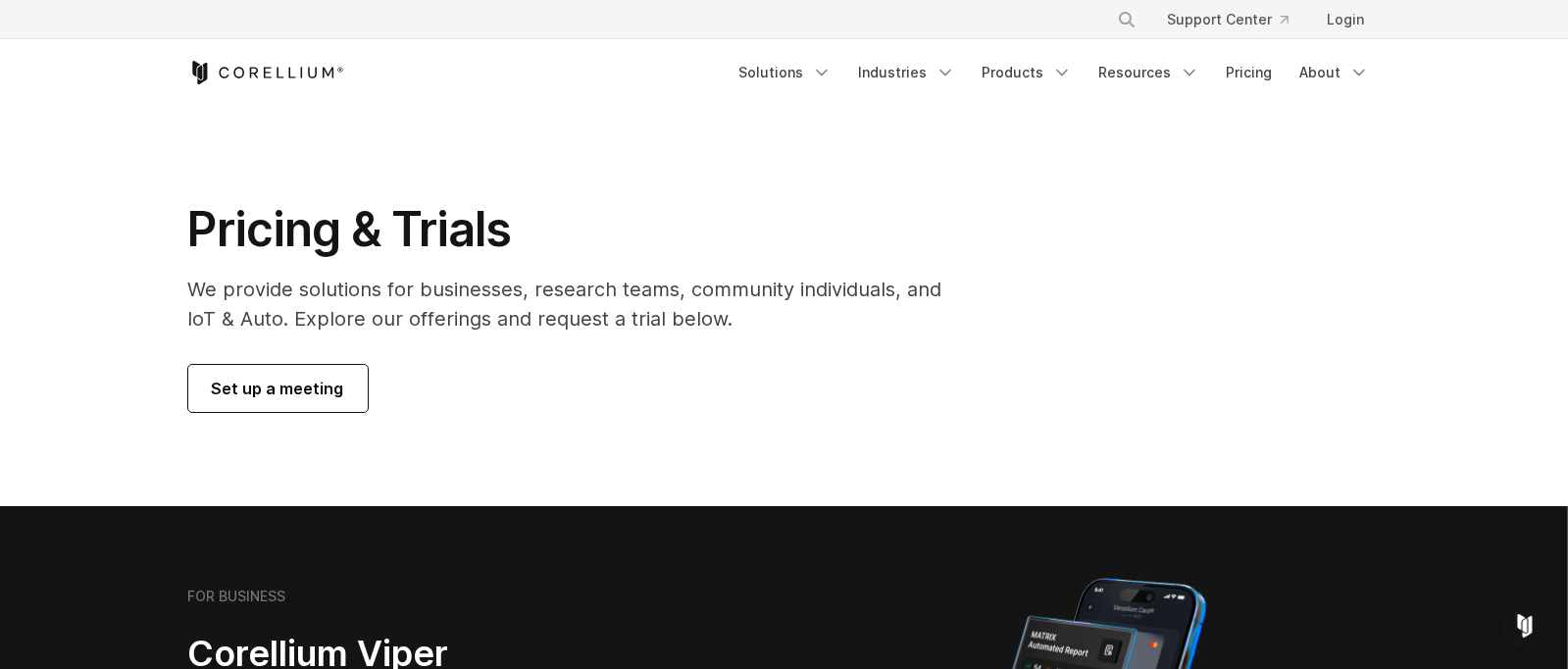 click on "Set up a meeting" at bounding box center (278, 388) 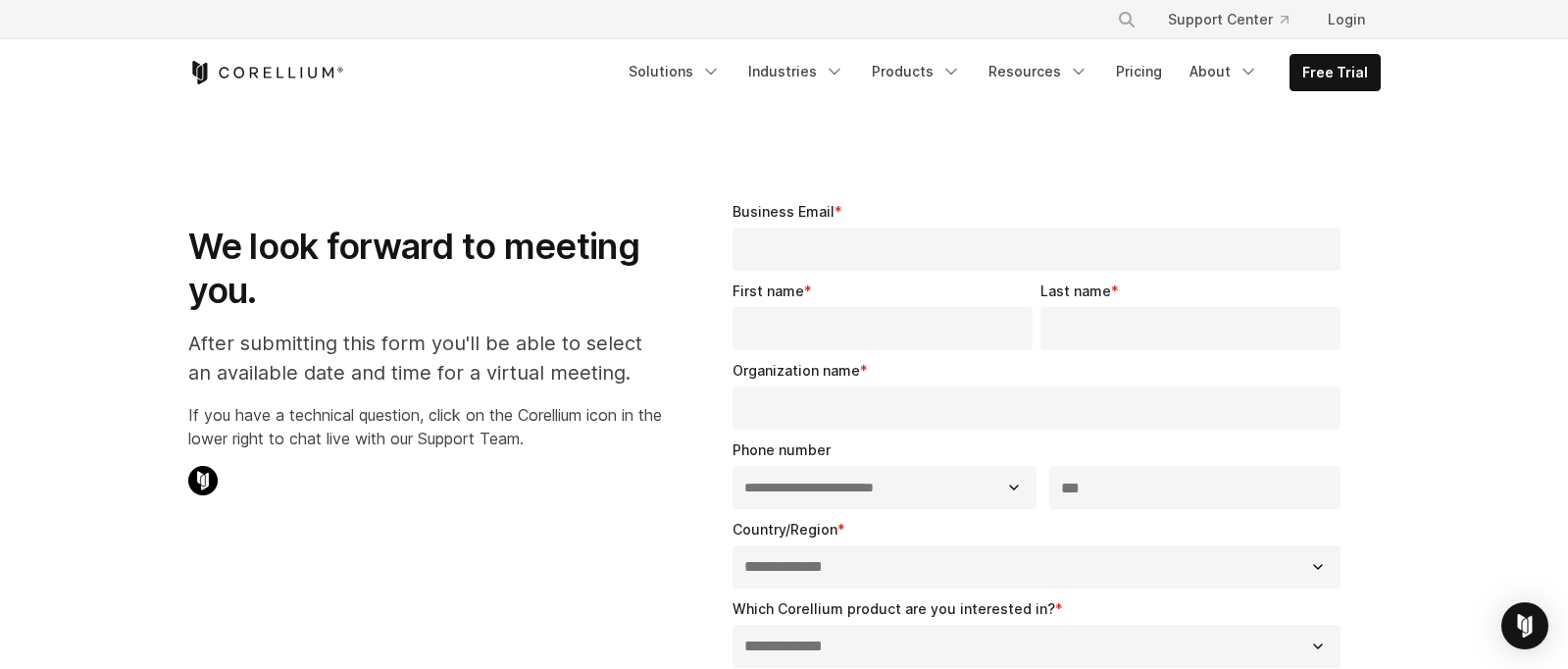 select on "**" 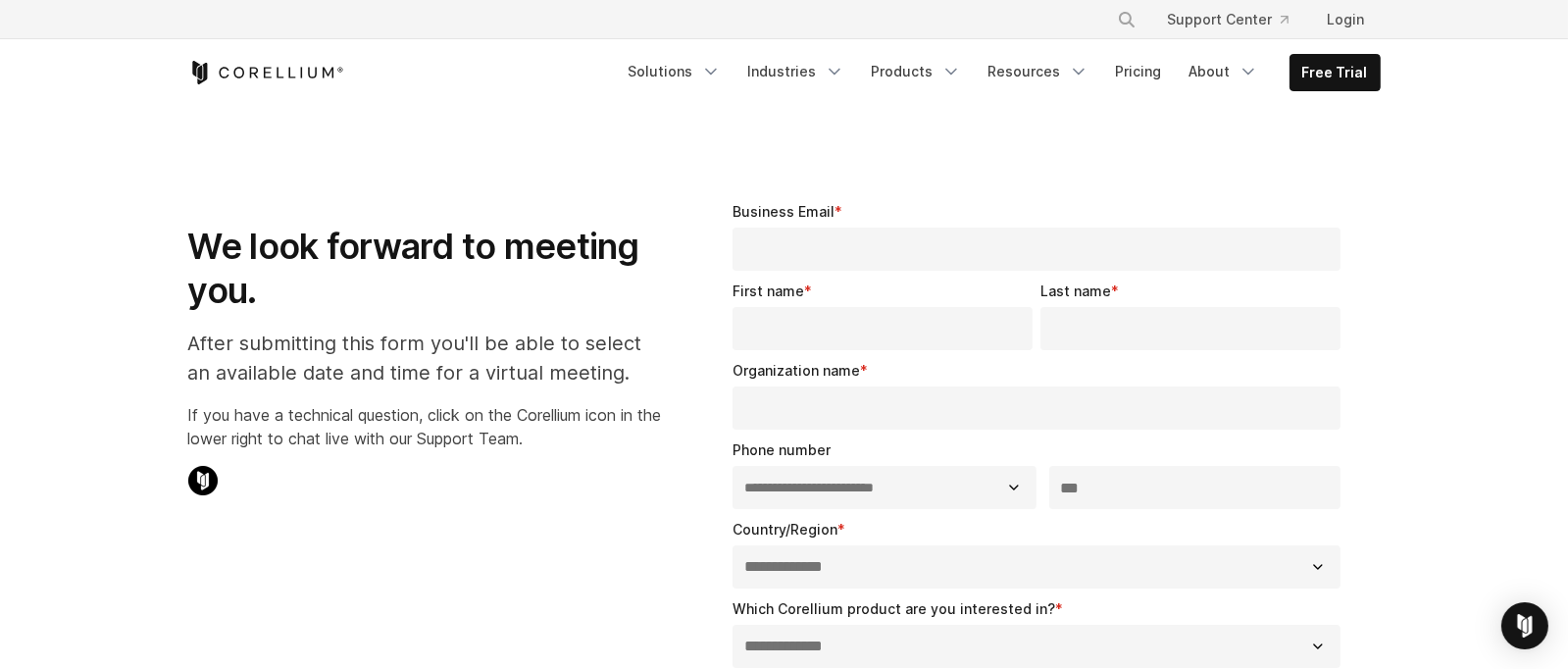 scroll, scrollTop: 0, scrollLeft: 0, axis: both 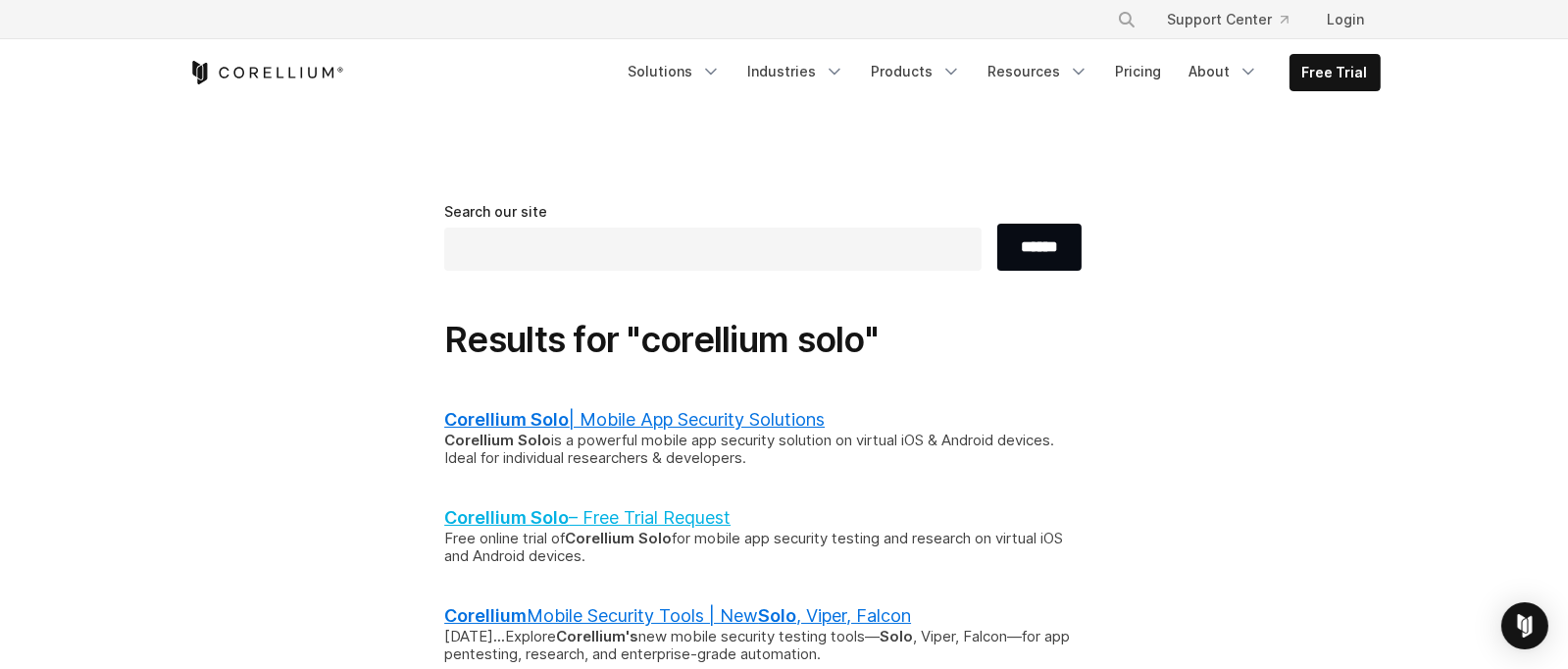 click on "Corellium Solo" at bounding box center (506, 517) 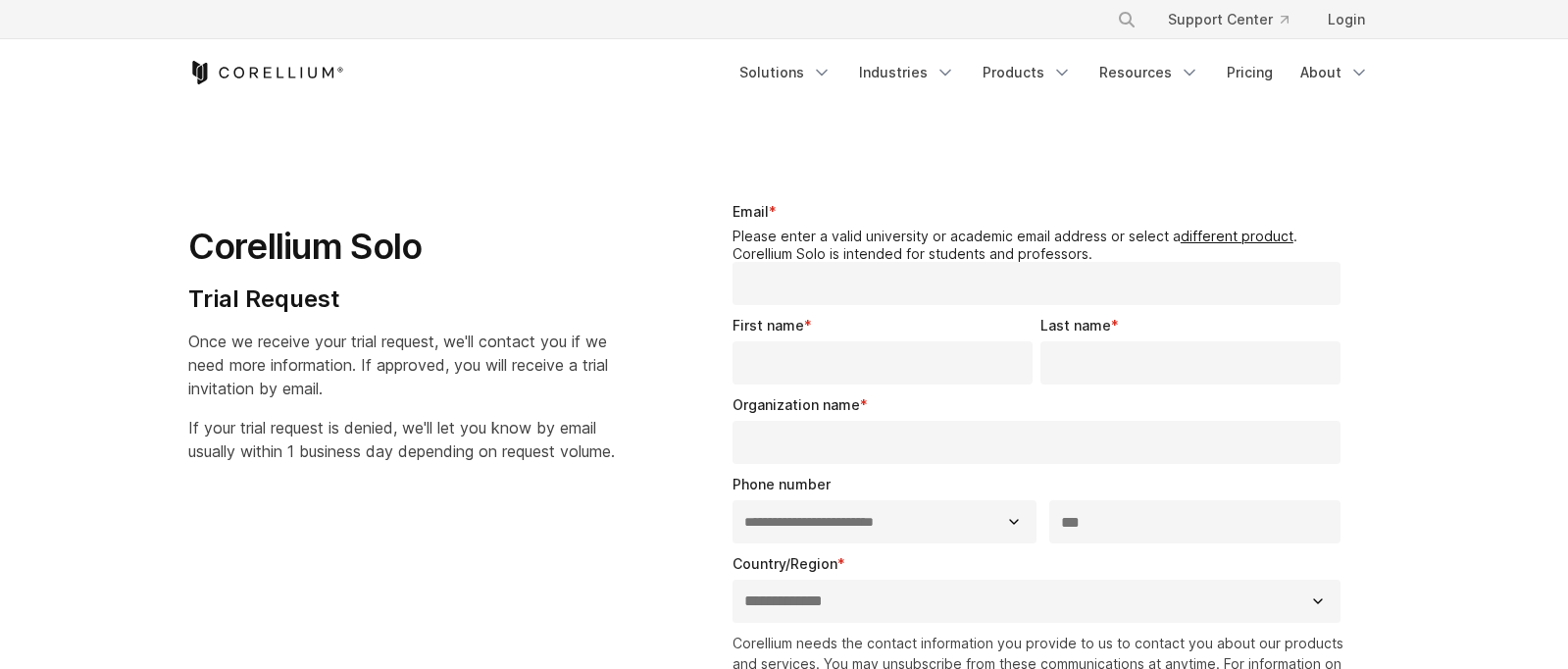 select on "**" 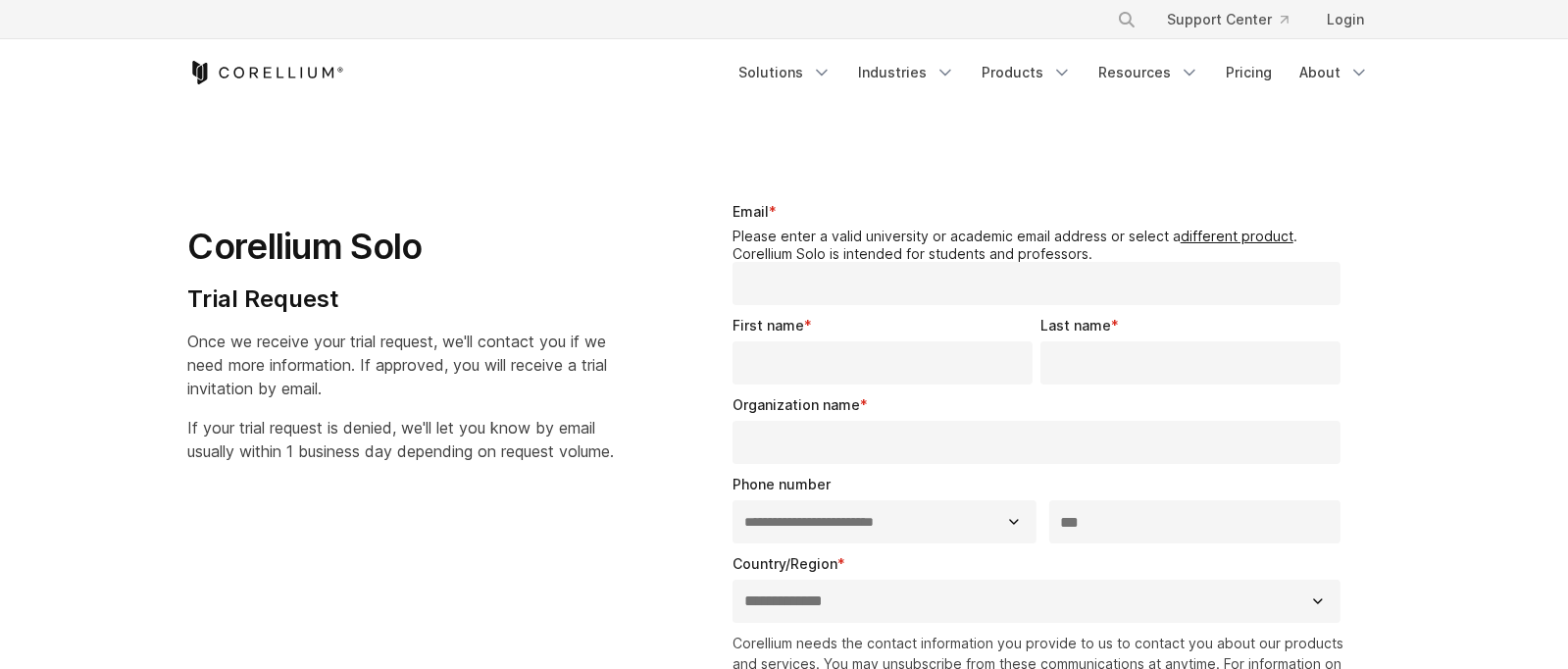 scroll, scrollTop: 0, scrollLeft: 0, axis: both 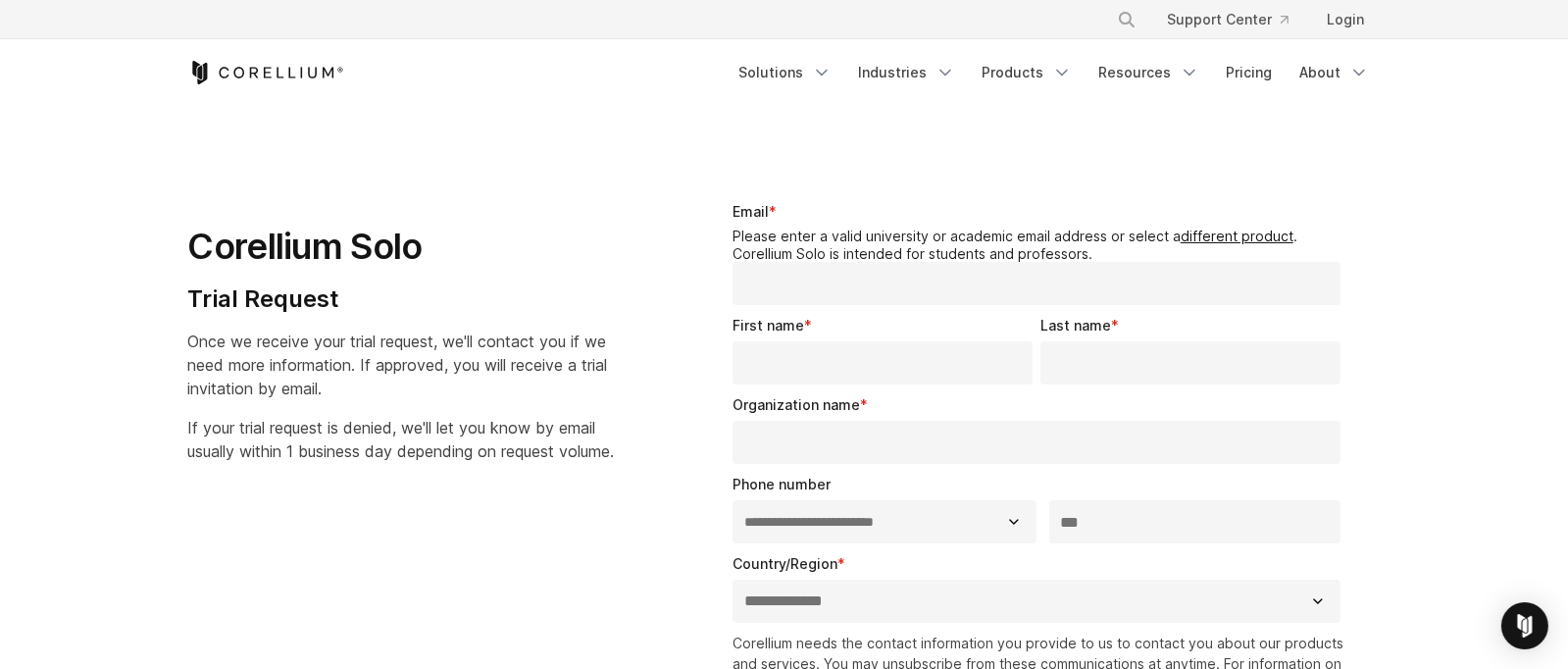 click on "Email *" at bounding box center (1037, 283) 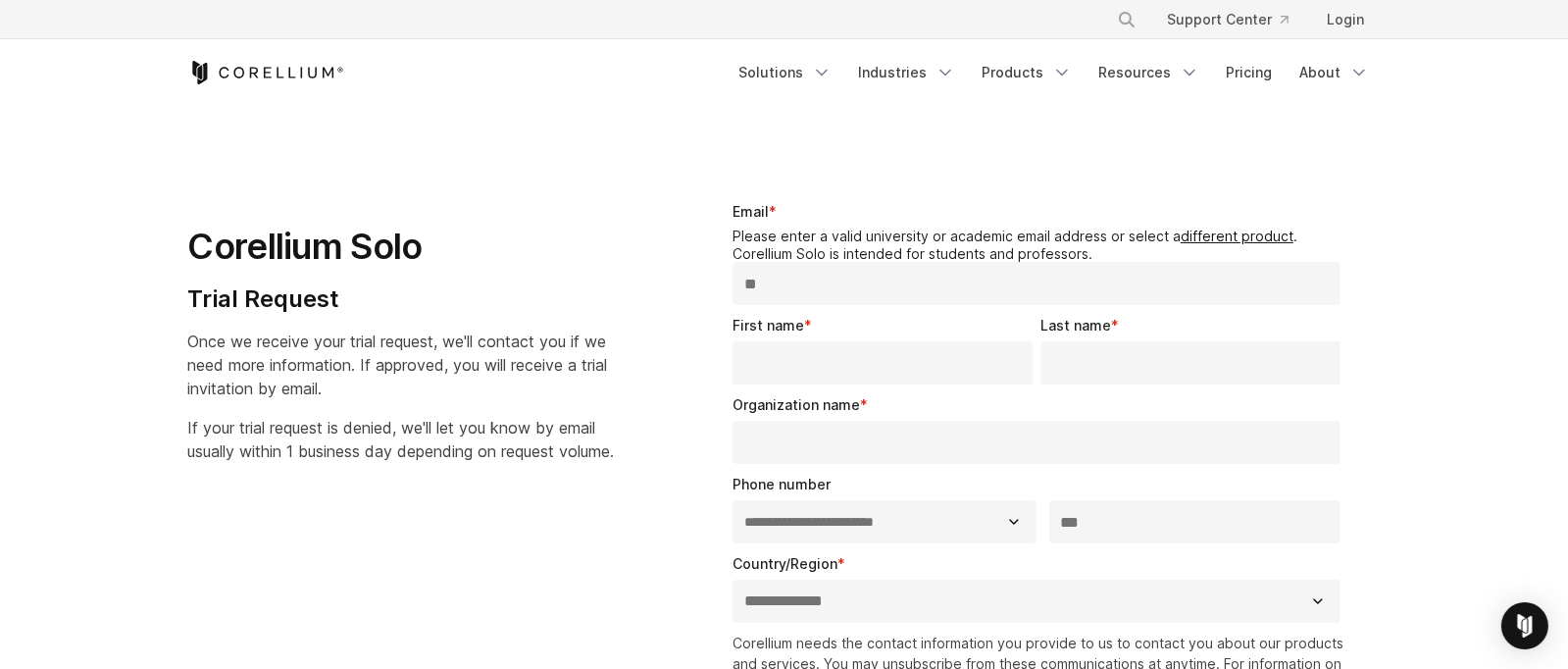 type on "*" 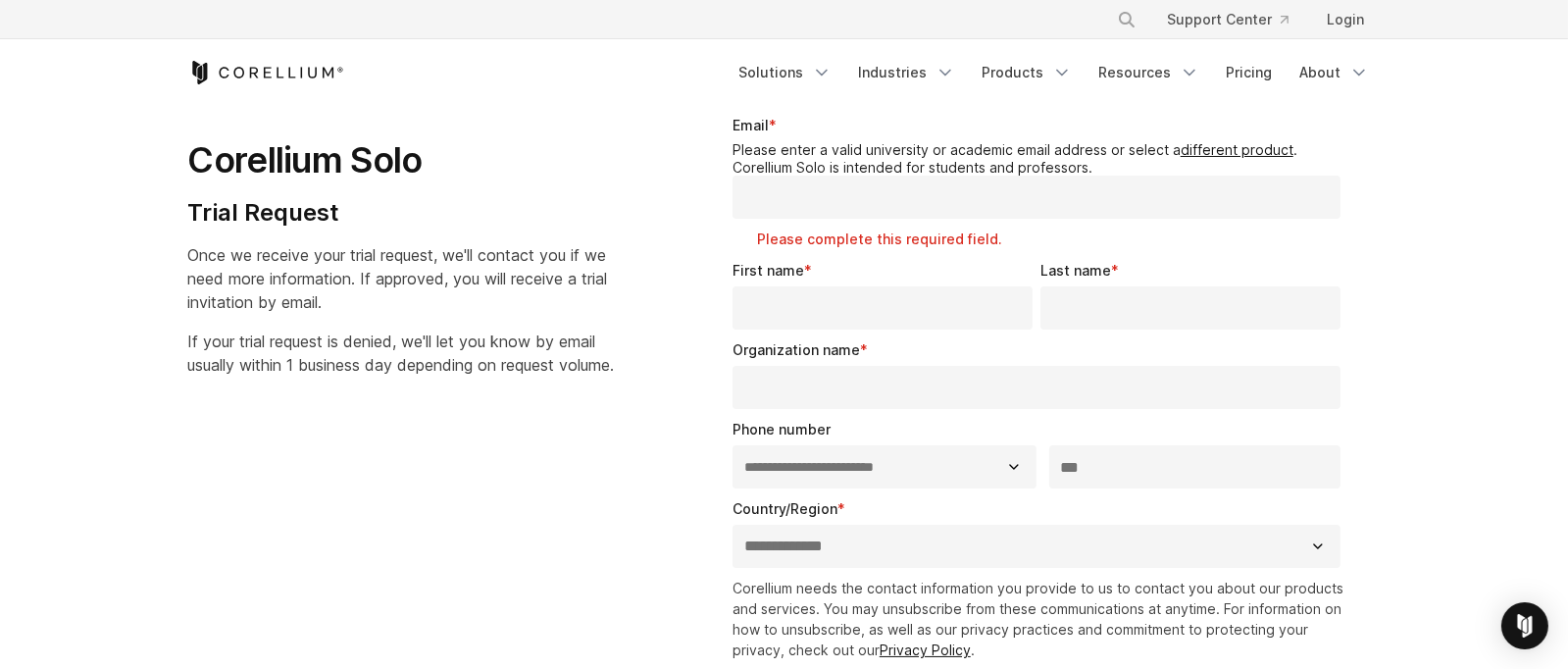 scroll, scrollTop: 104, scrollLeft: 0, axis: vertical 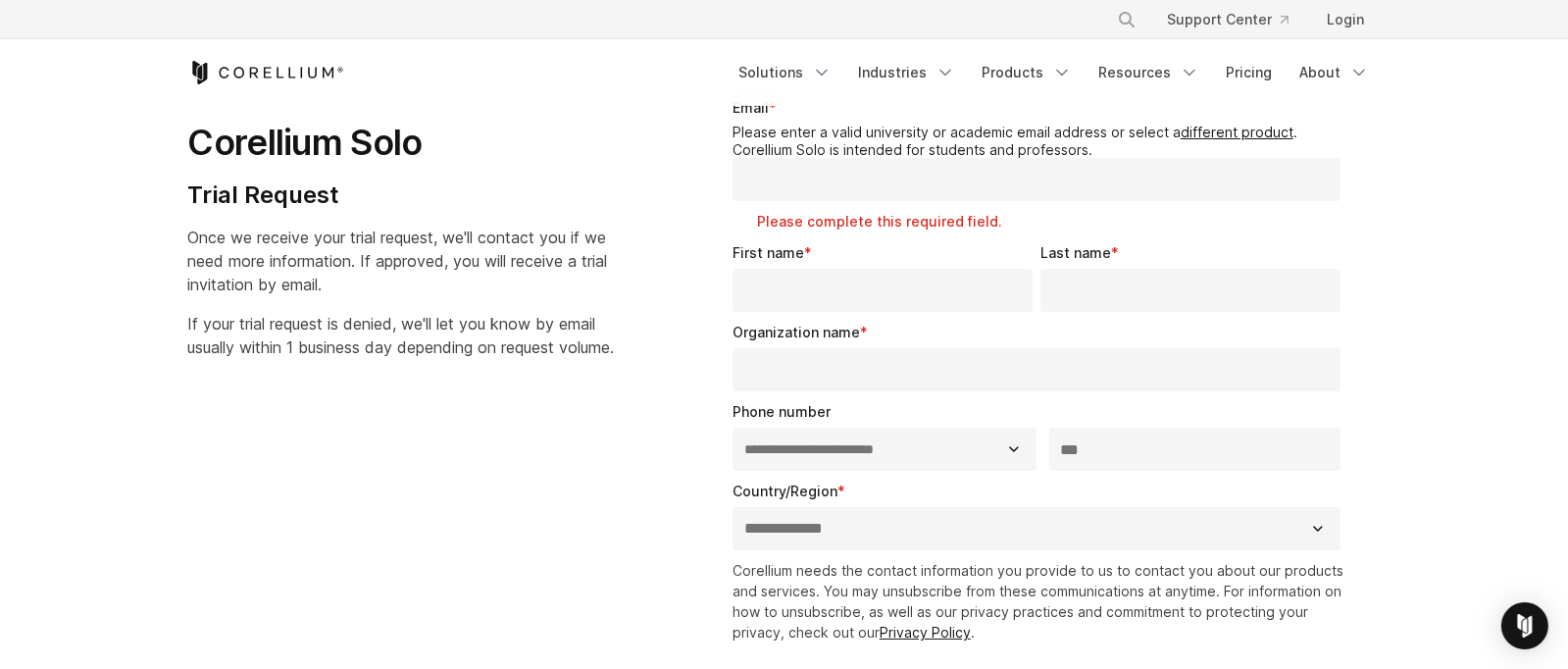 click on "Email *" at bounding box center [1037, 180] 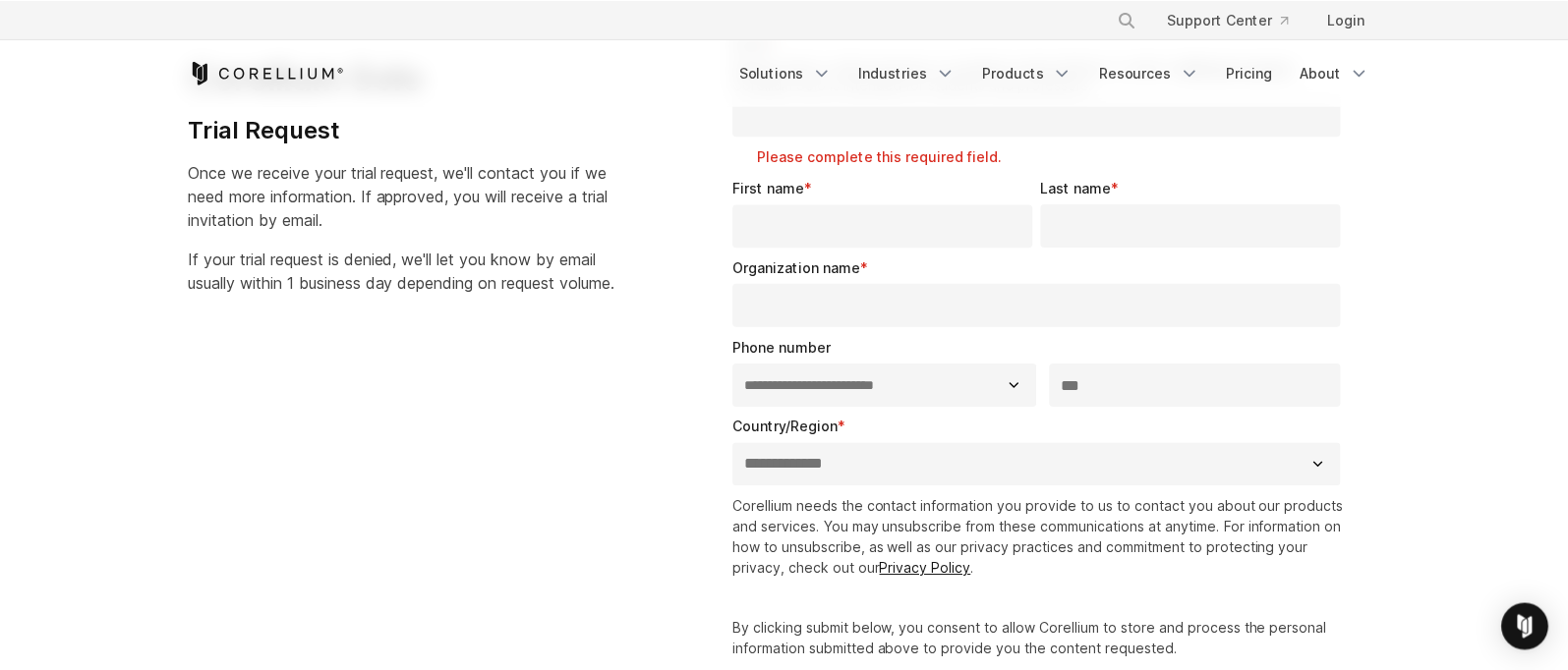 scroll, scrollTop: 202, scrollLeft: 0, axis: vertical 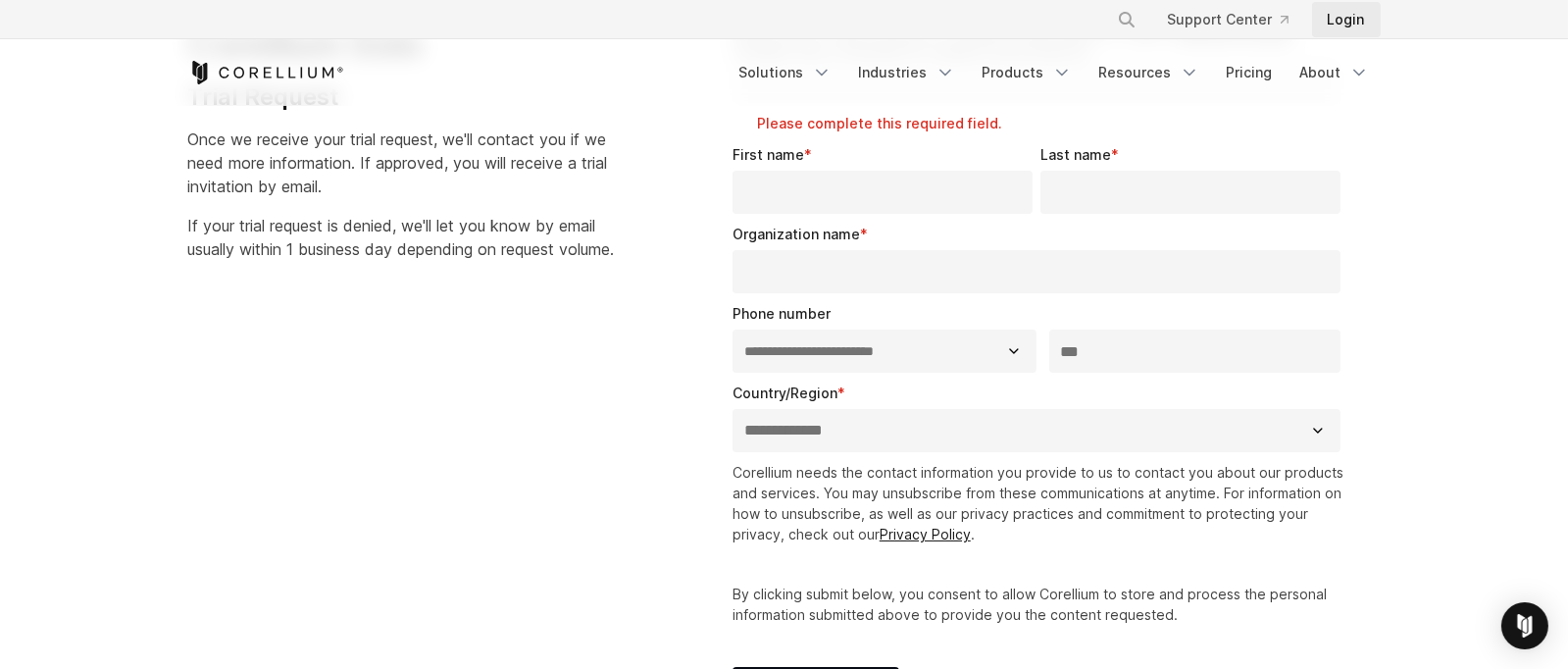 click on "Login" at bounding box center [1346, 20] 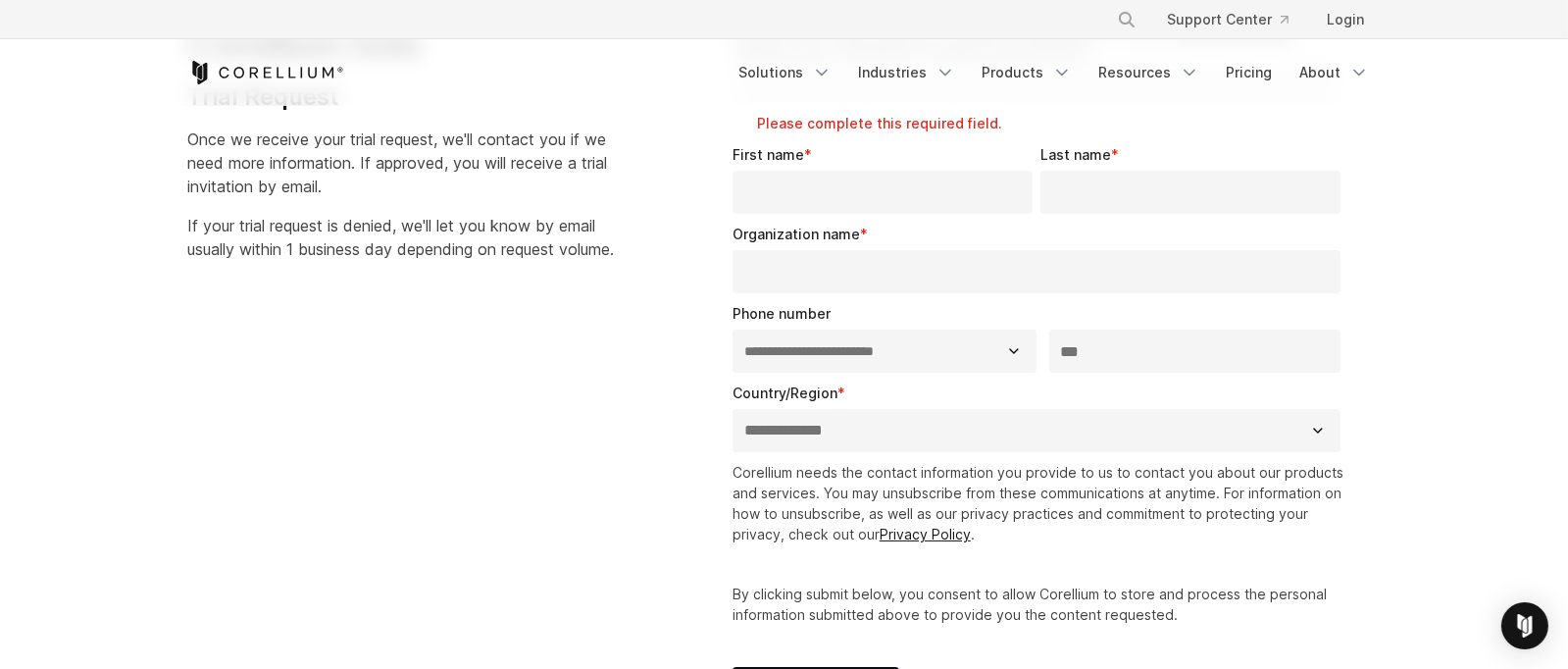 click on "Corellium Solo
Trial Request
Once we receive your trial request, we'll contact you if we need more information. If approved, you will receive a trial invitation by email.
If your trial request is denied, we'll let you know by email usually within 1 business day depending on request volume." at bounding box center [425, 122] 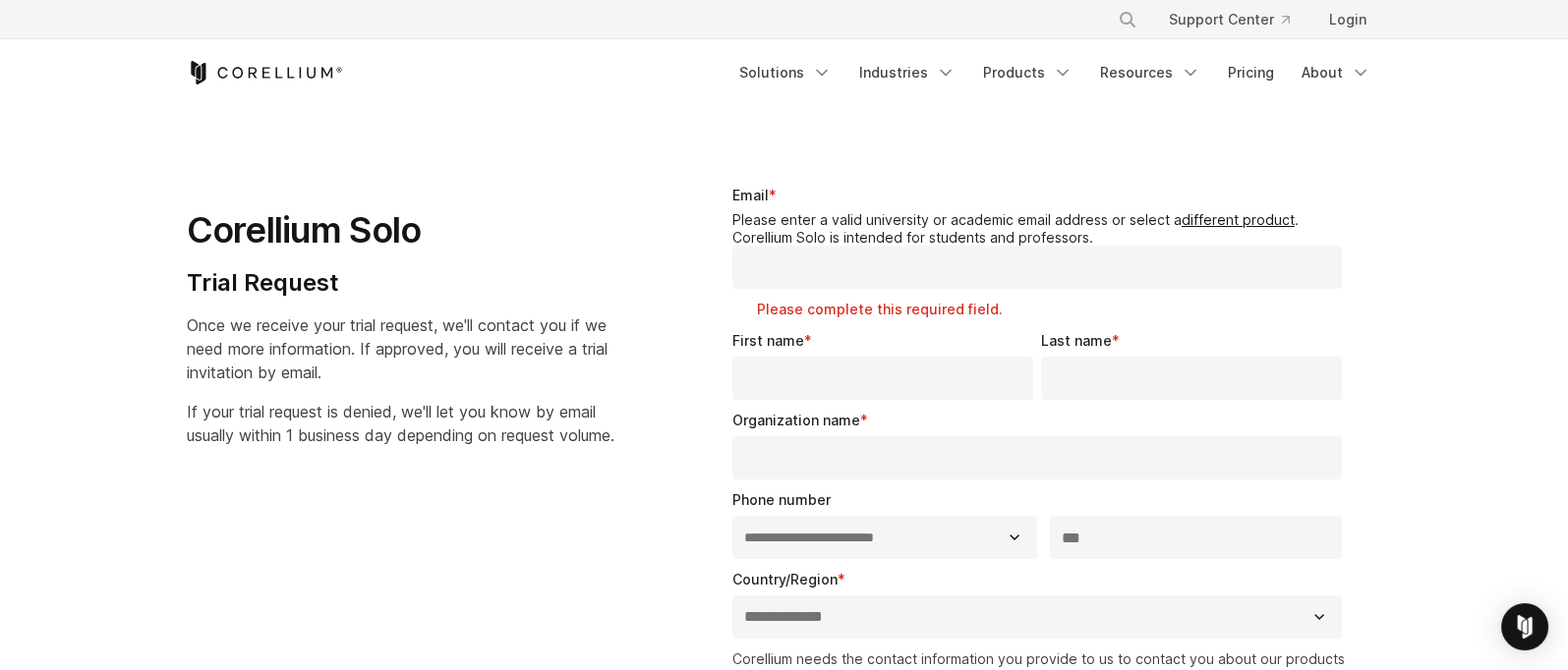 scroll, scrollTop: 11, scrollLeft: 0, axis: vertical 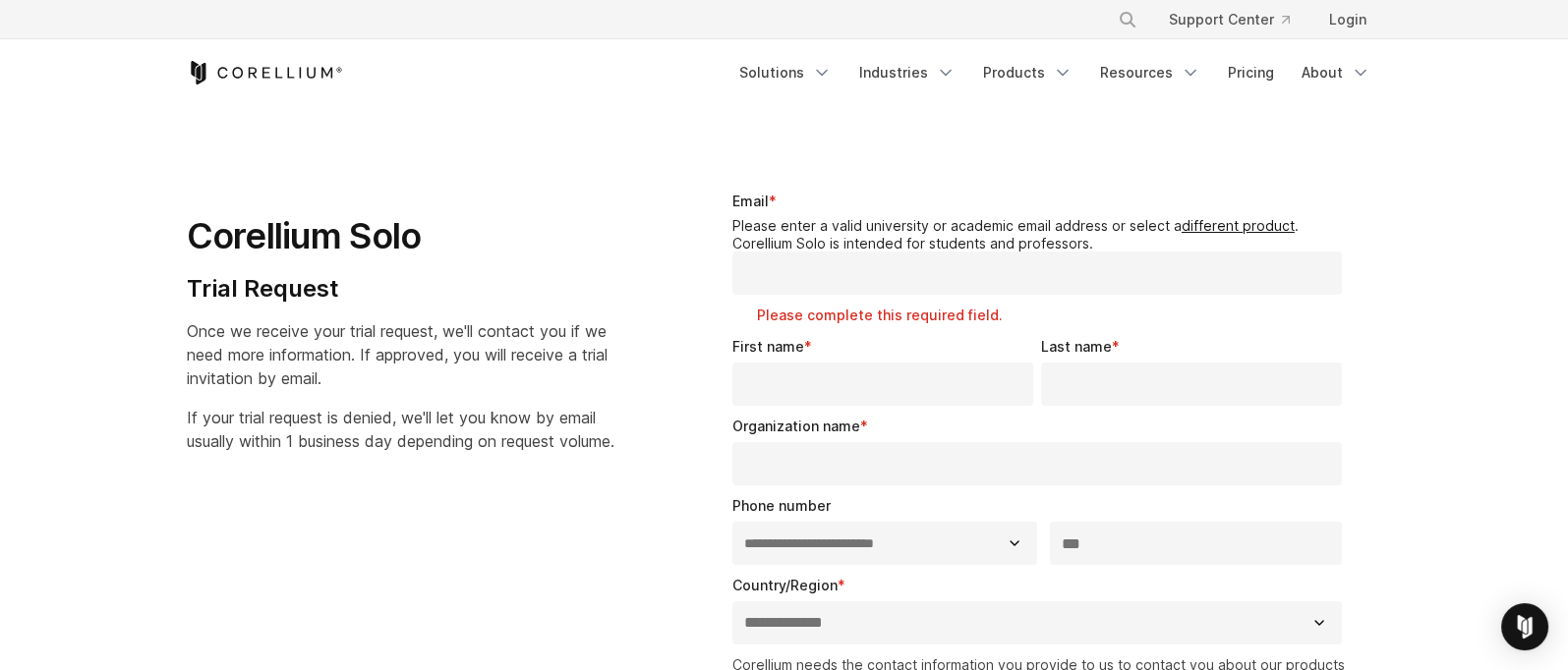 click on "Email *" at bounding box center (1037, 273) 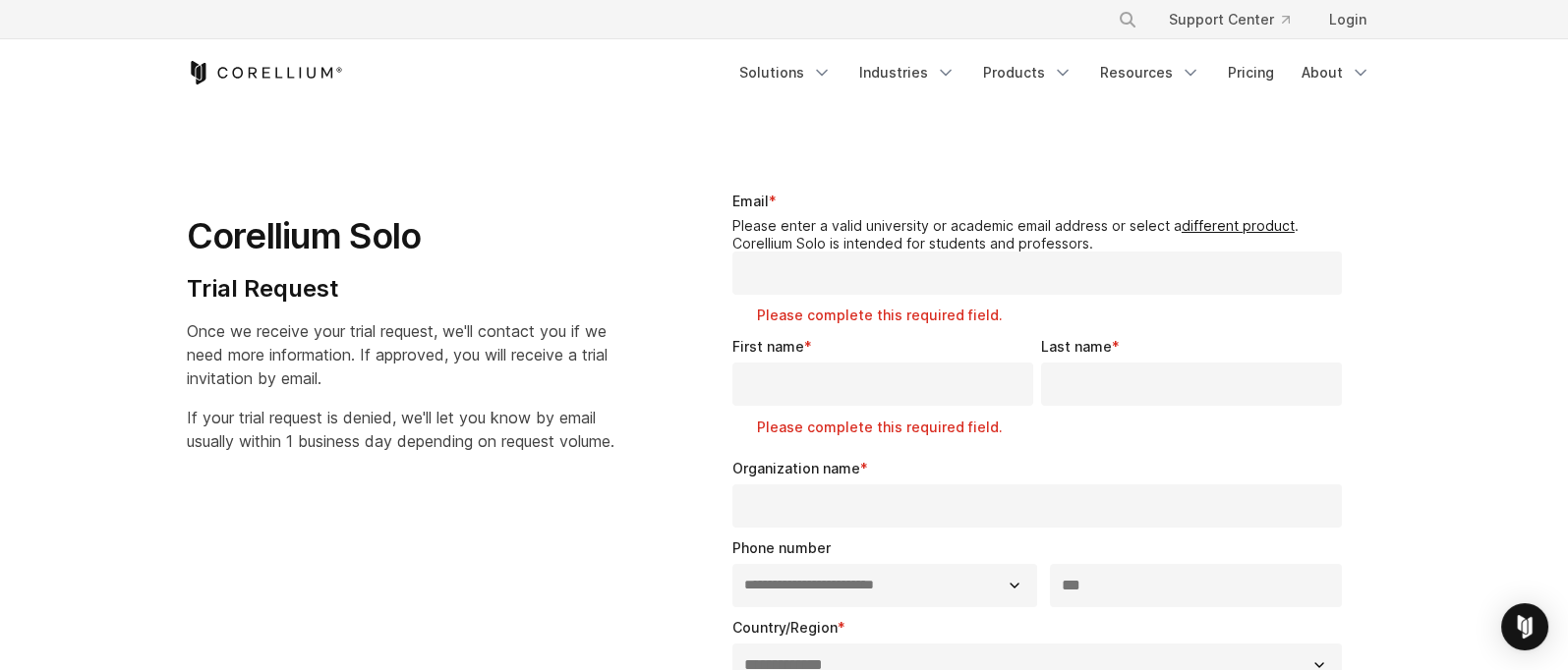 type on "**********" 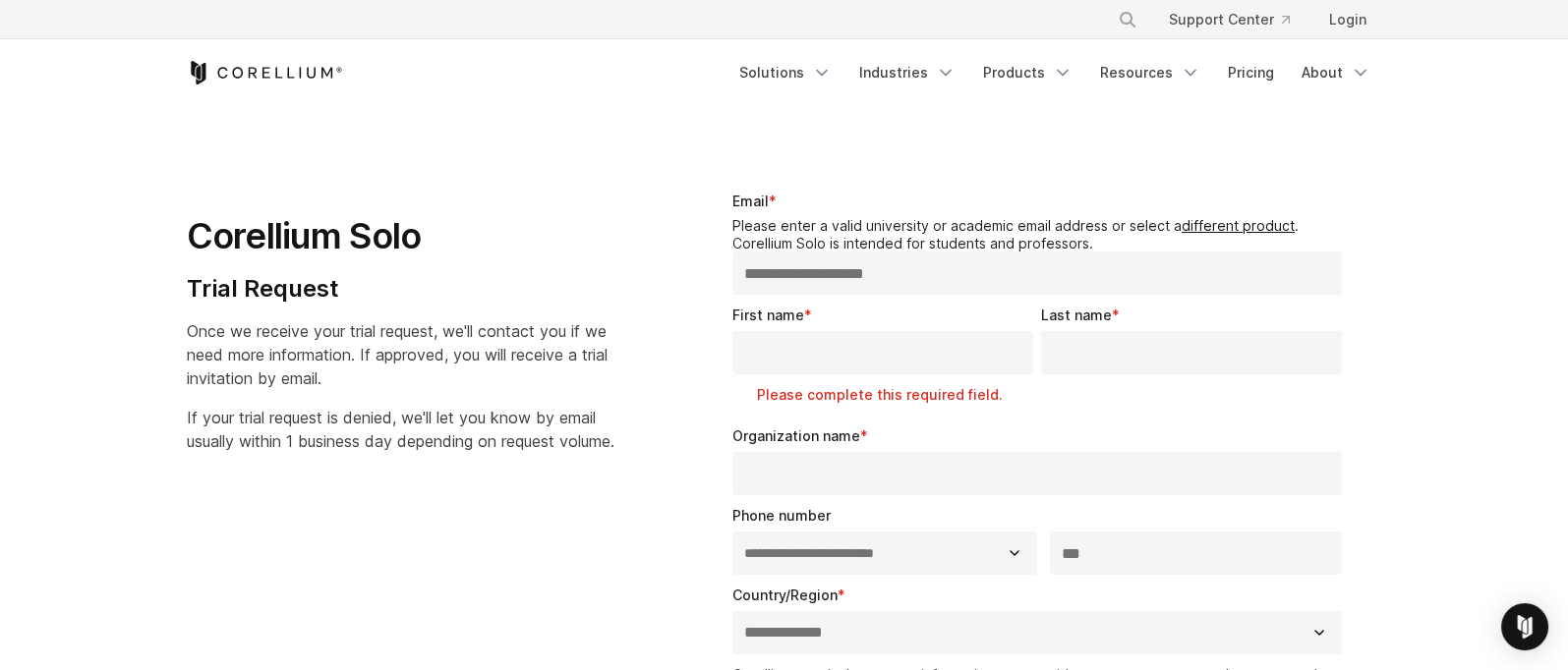 type 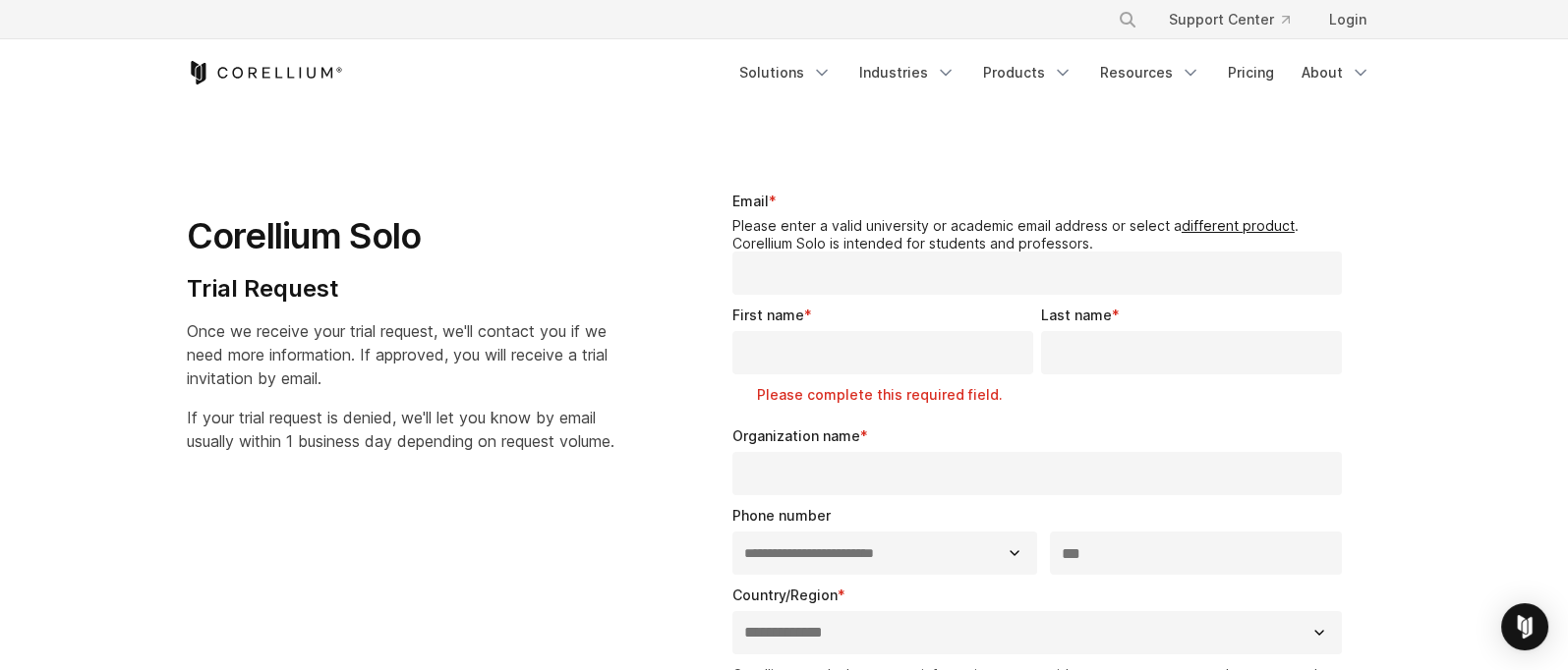 click on "First name * Please complete this required field." at bounding box center [887, 360] 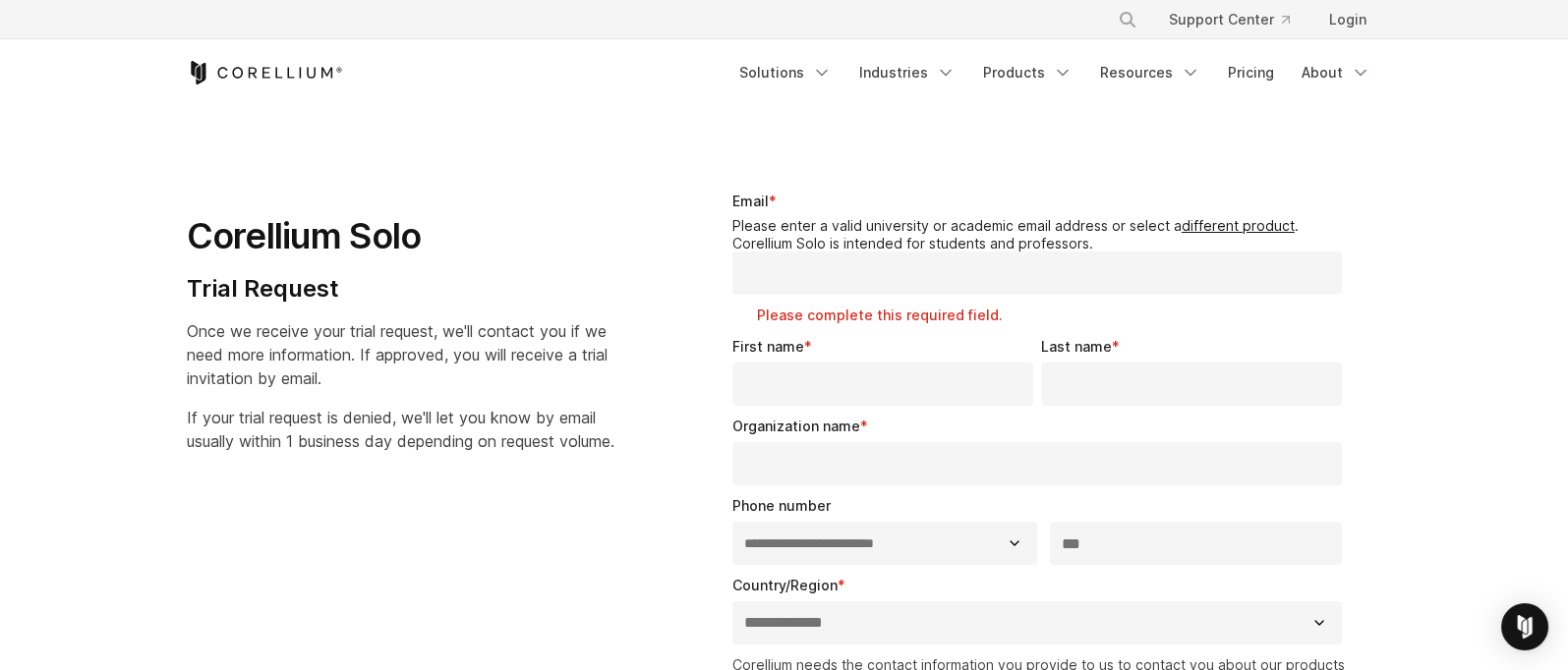 click on "Email *" at bounding box center (1037, 273) 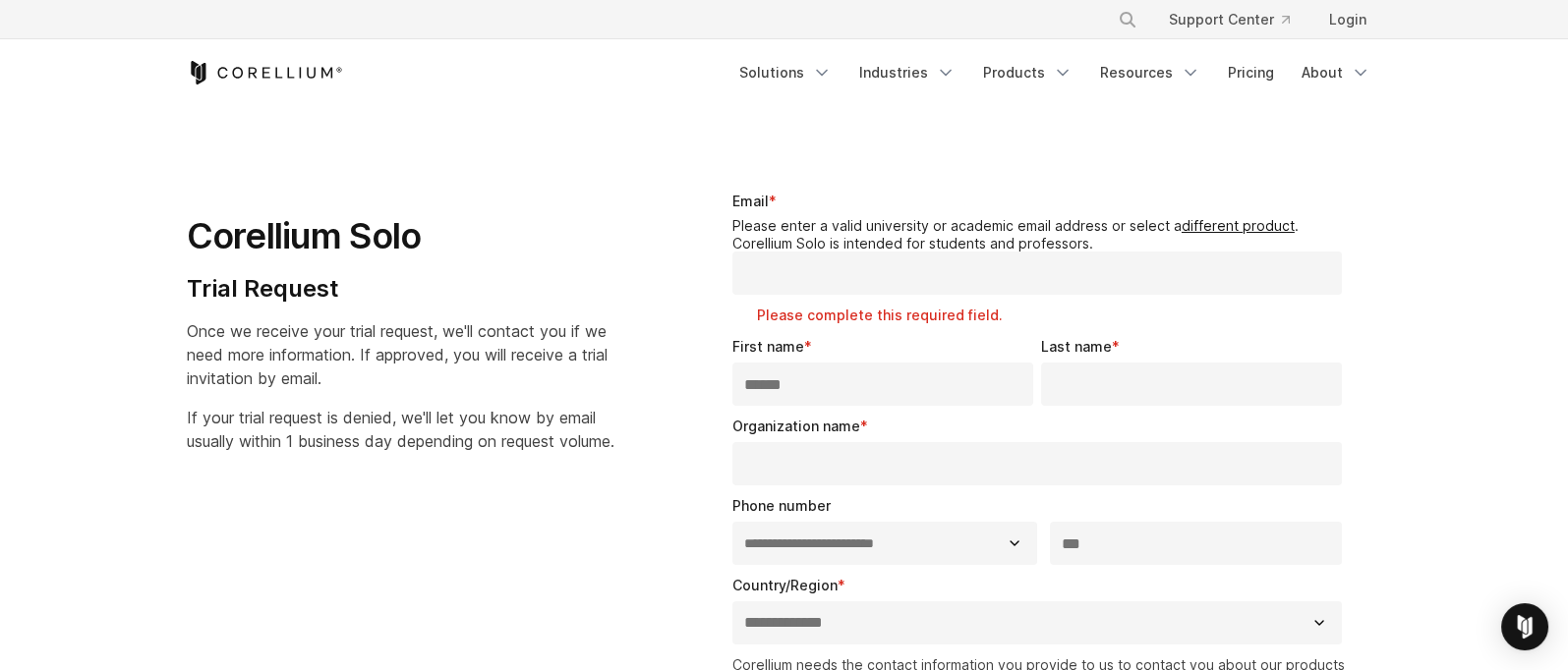 type on "******" 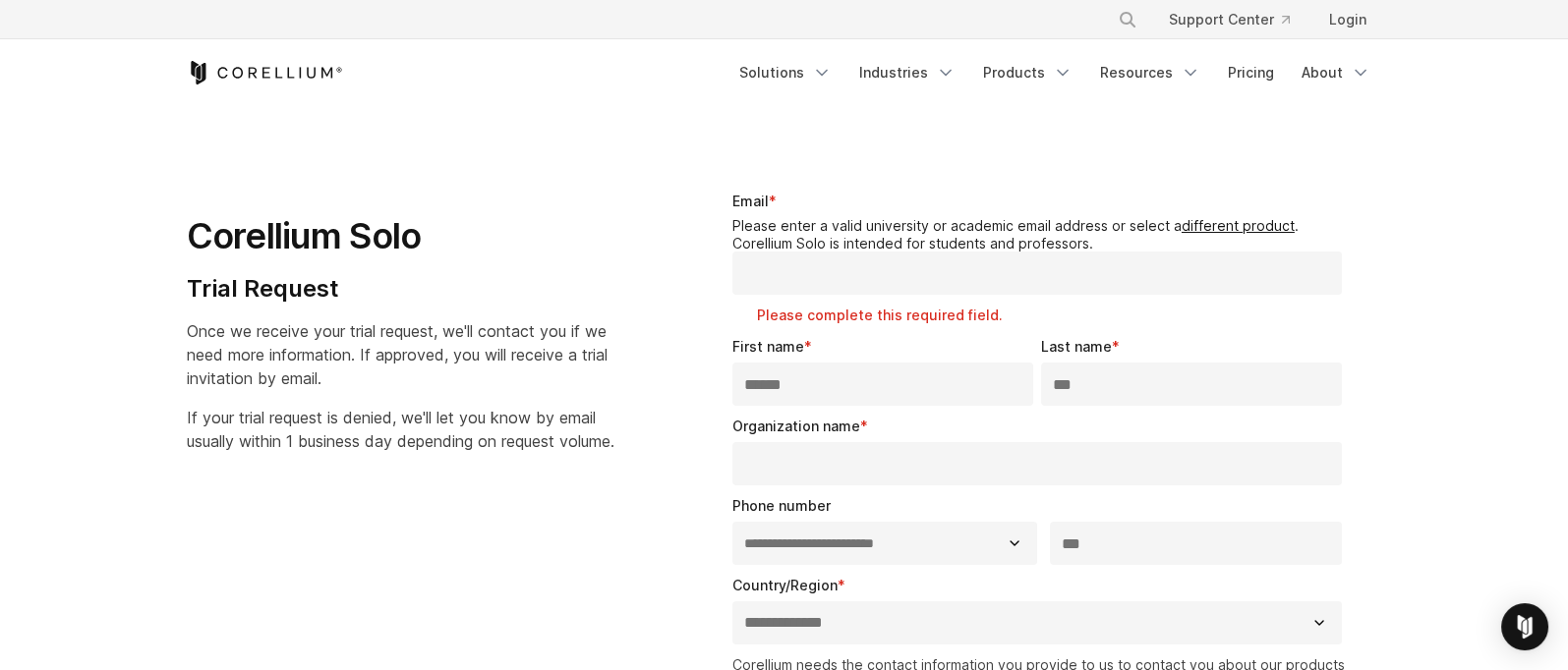 type on "***" 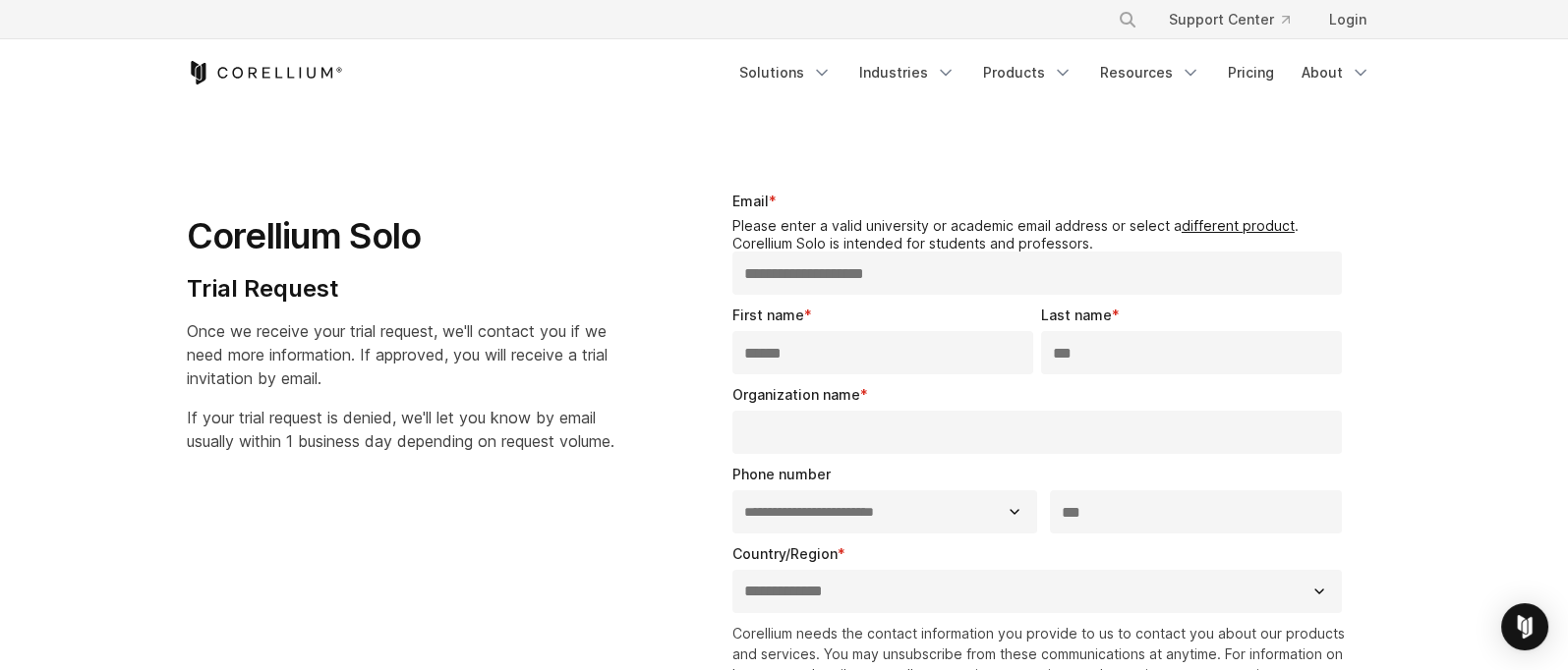 type 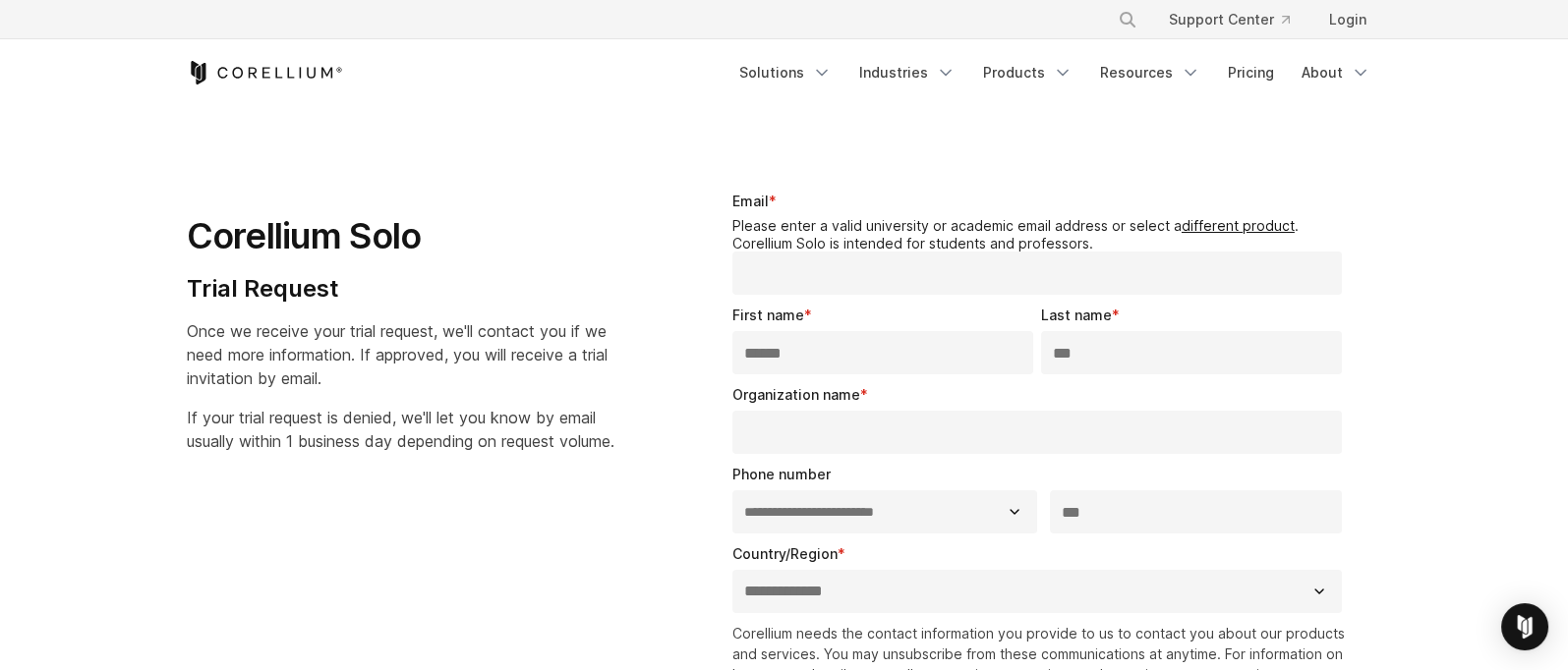 click on "Organization name *" at bounding box center (1041, 419) 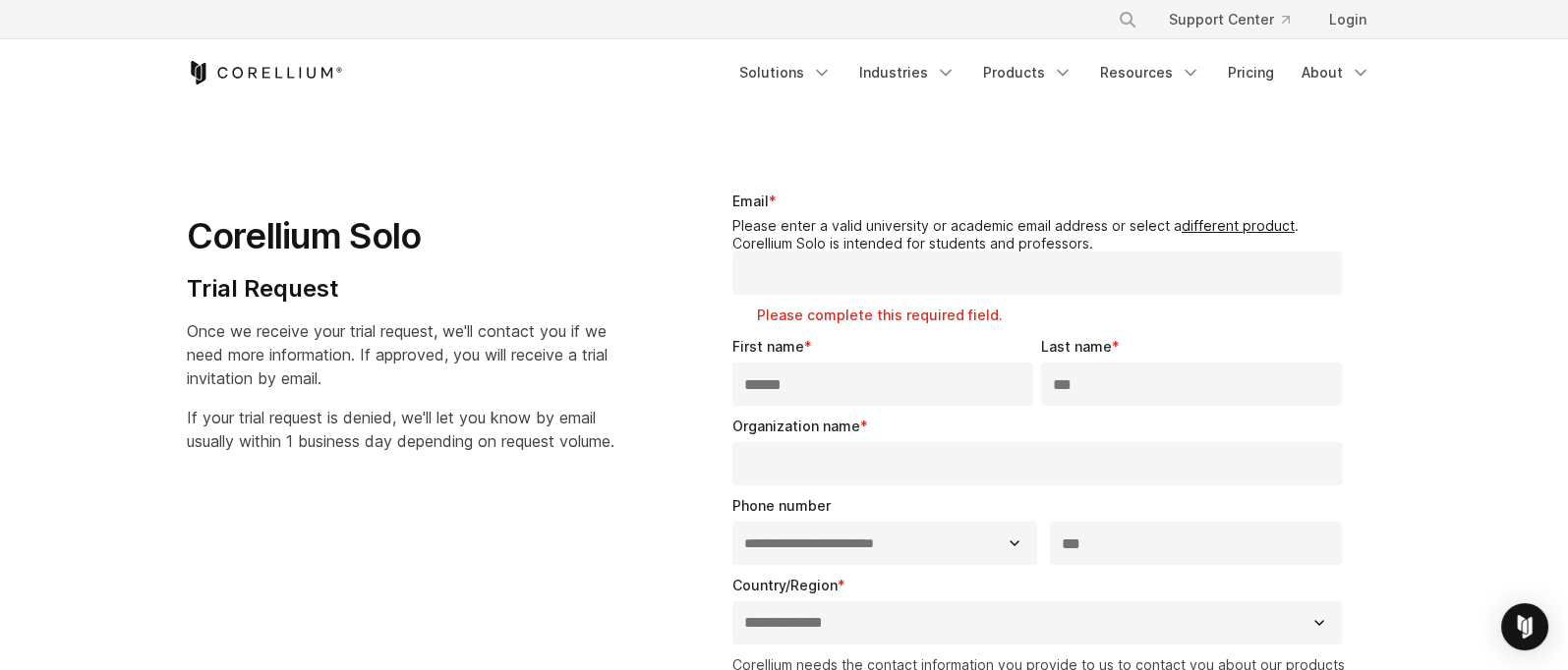 click on "Organization name *" at bounding box center [1037, 464] 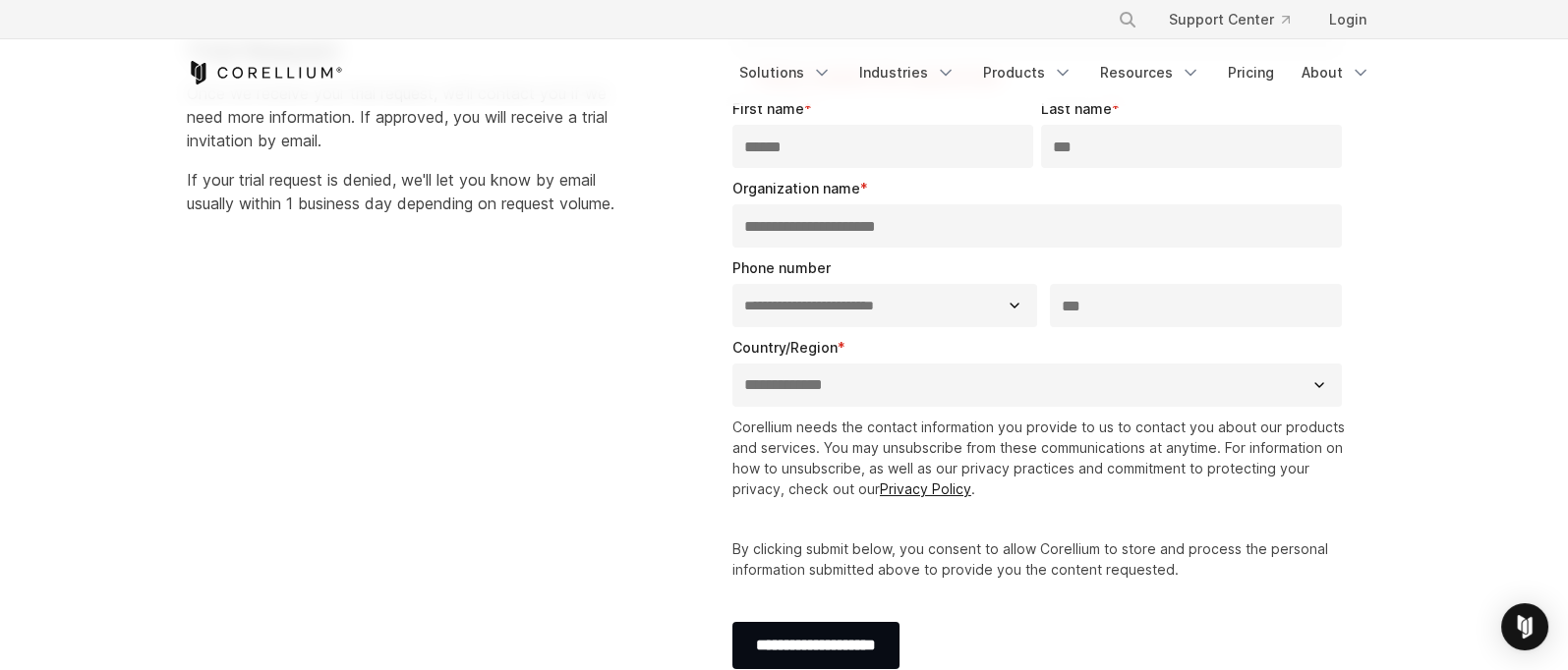 scroll, scrollTop: 251, scrollLeft: 0, axis: vertical 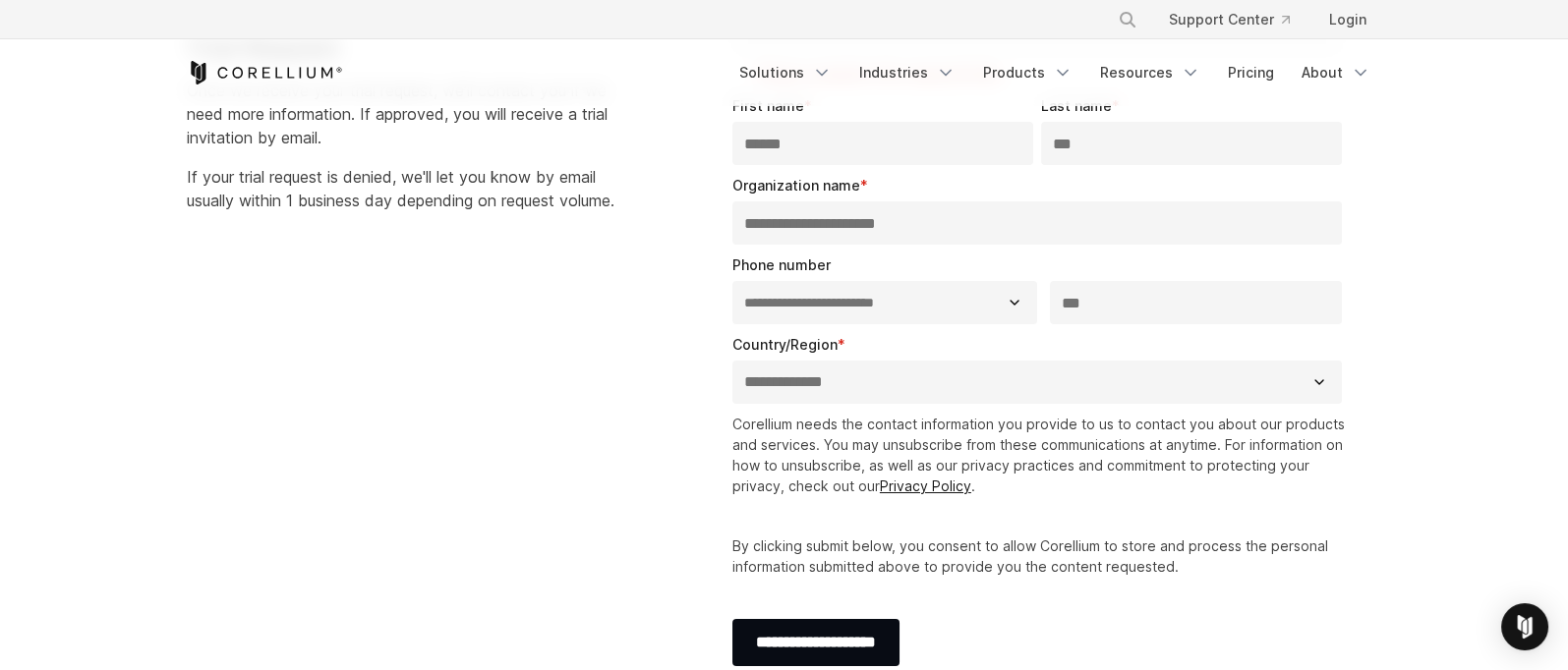 type on "**********" 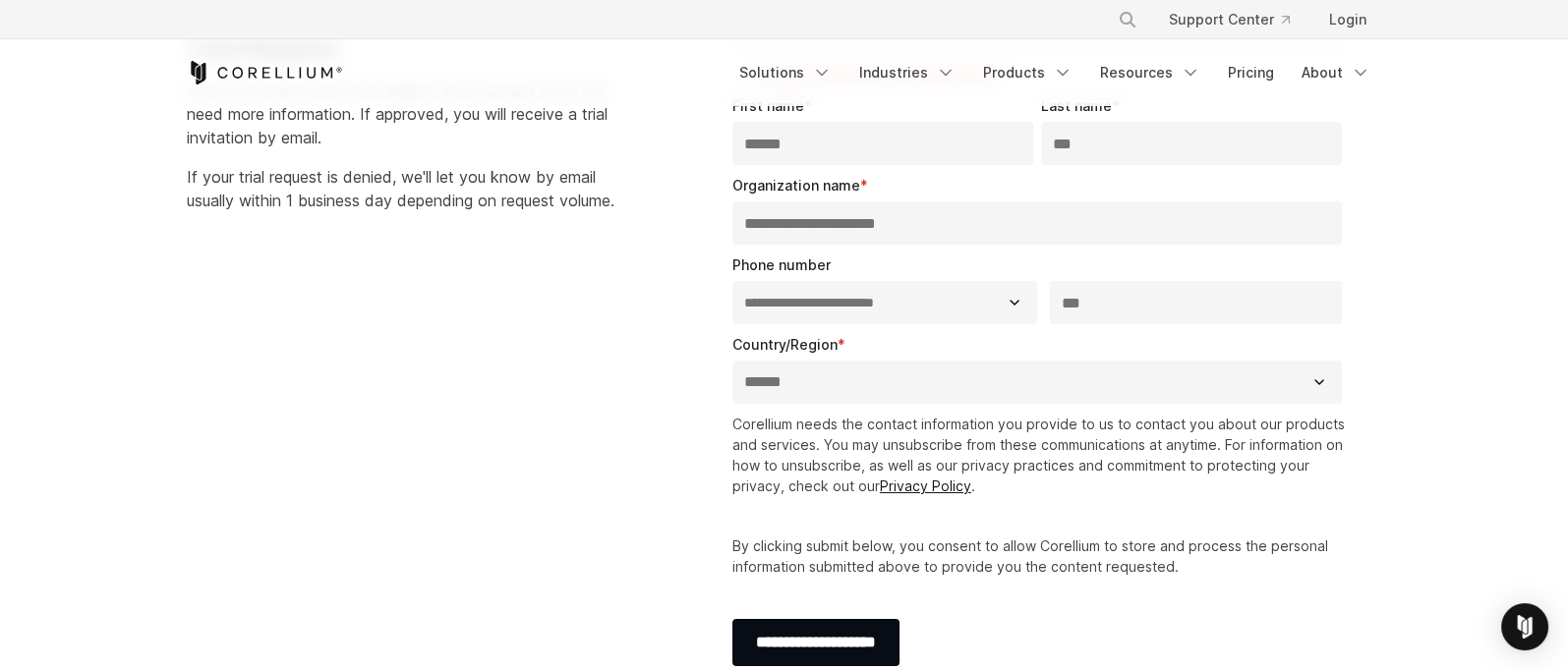 click on "**********" at bounding box center (1037, 382) 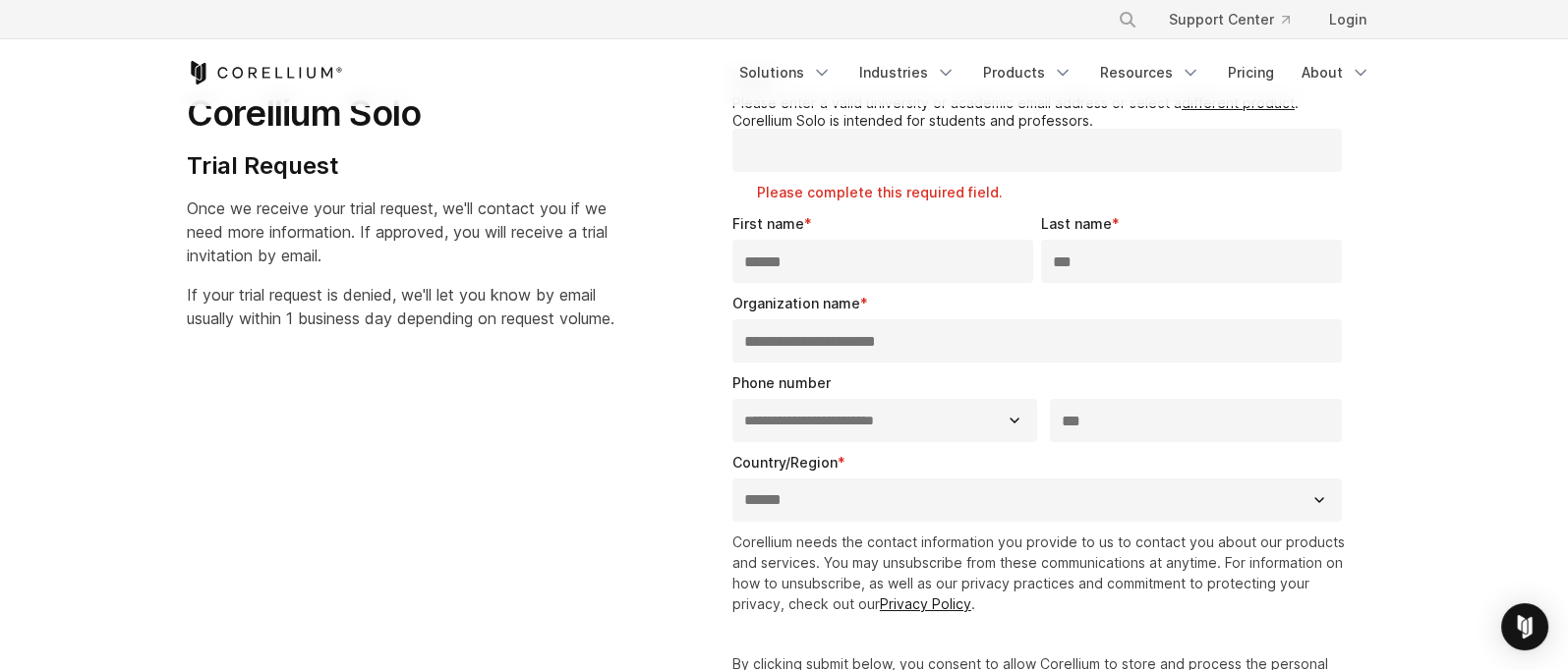 scroll, scrollTop: 75, scrollLeft: 0, axis: vertical 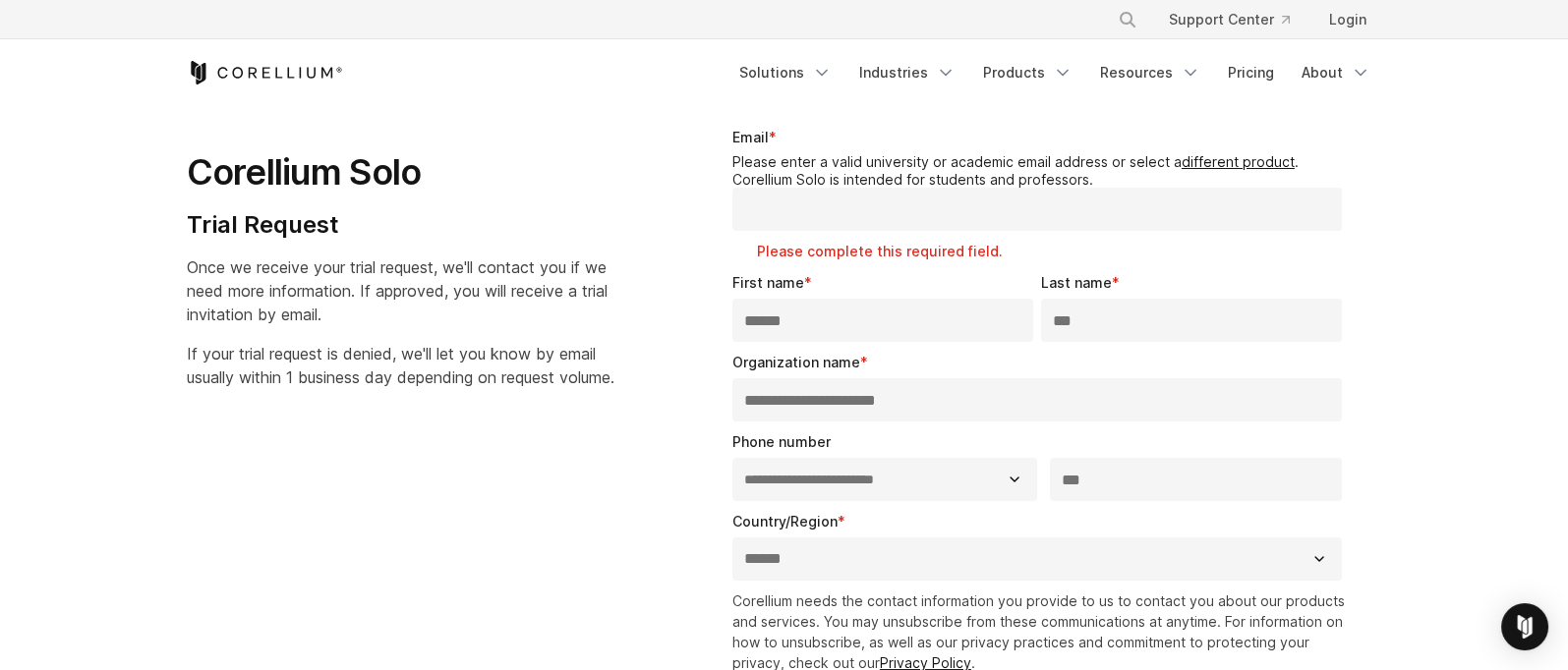 click on "Email *" at bounding box center [1037, 209] 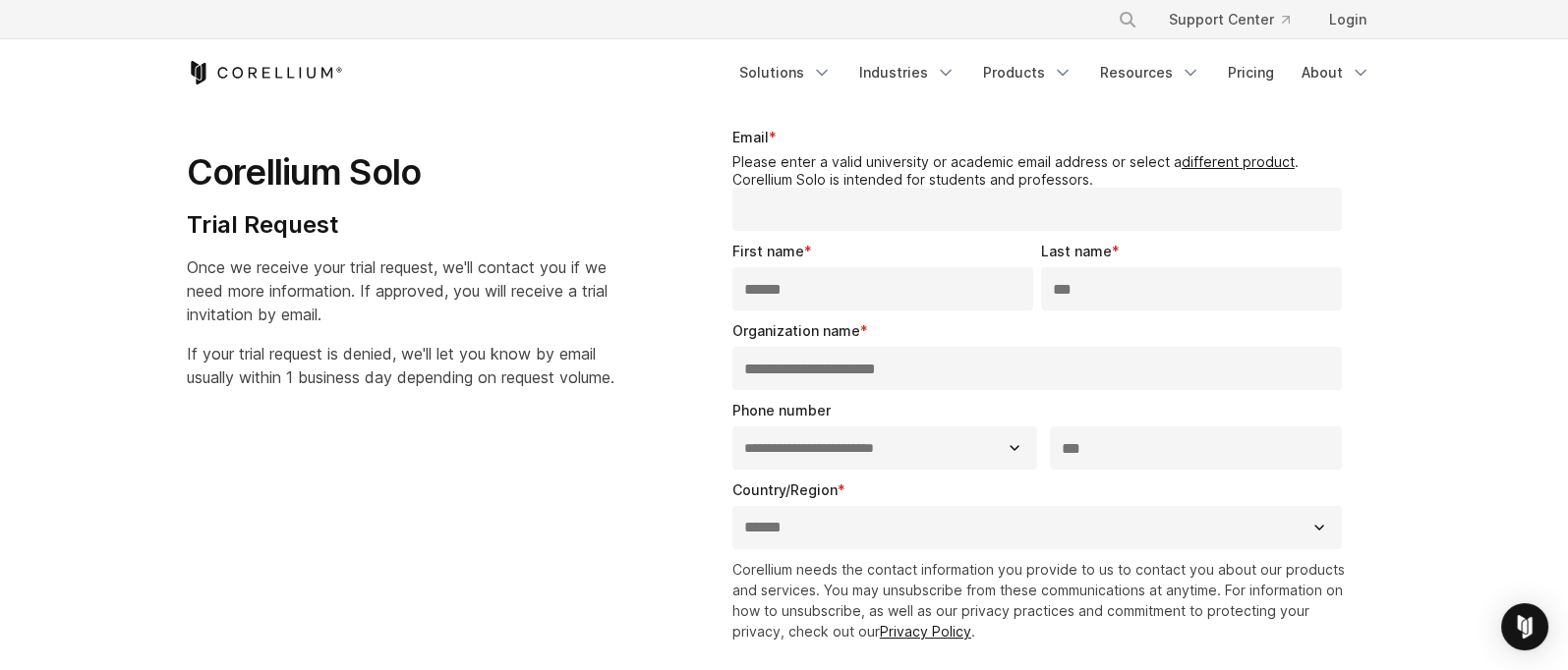 click on "**********" at bounding box center (784, 478) 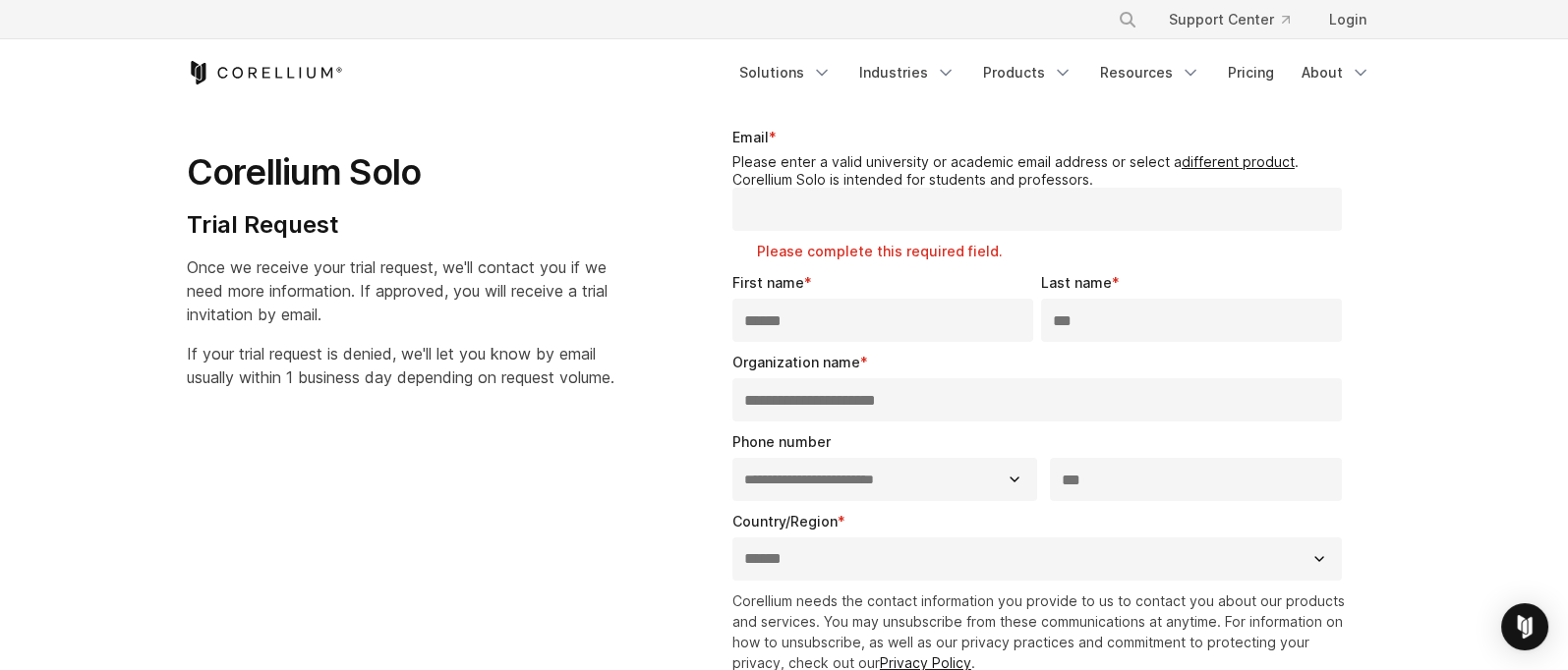 click on "Please enter a valid university or academic email address or select a  different product . Corellium Solo is intended for students and professors." at bounding box center [1041, 170] 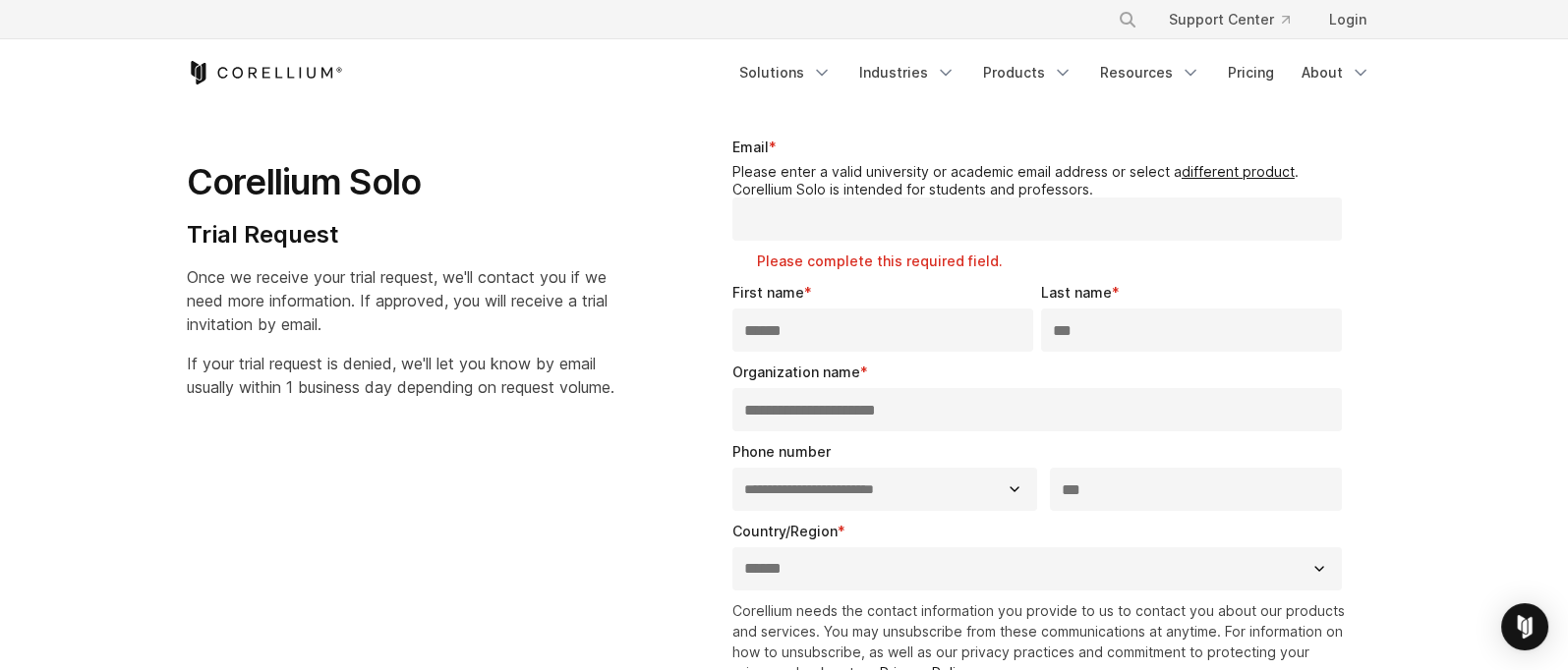 scroll, scrollTop: 56, scrollLeft: 0, axis: vertical 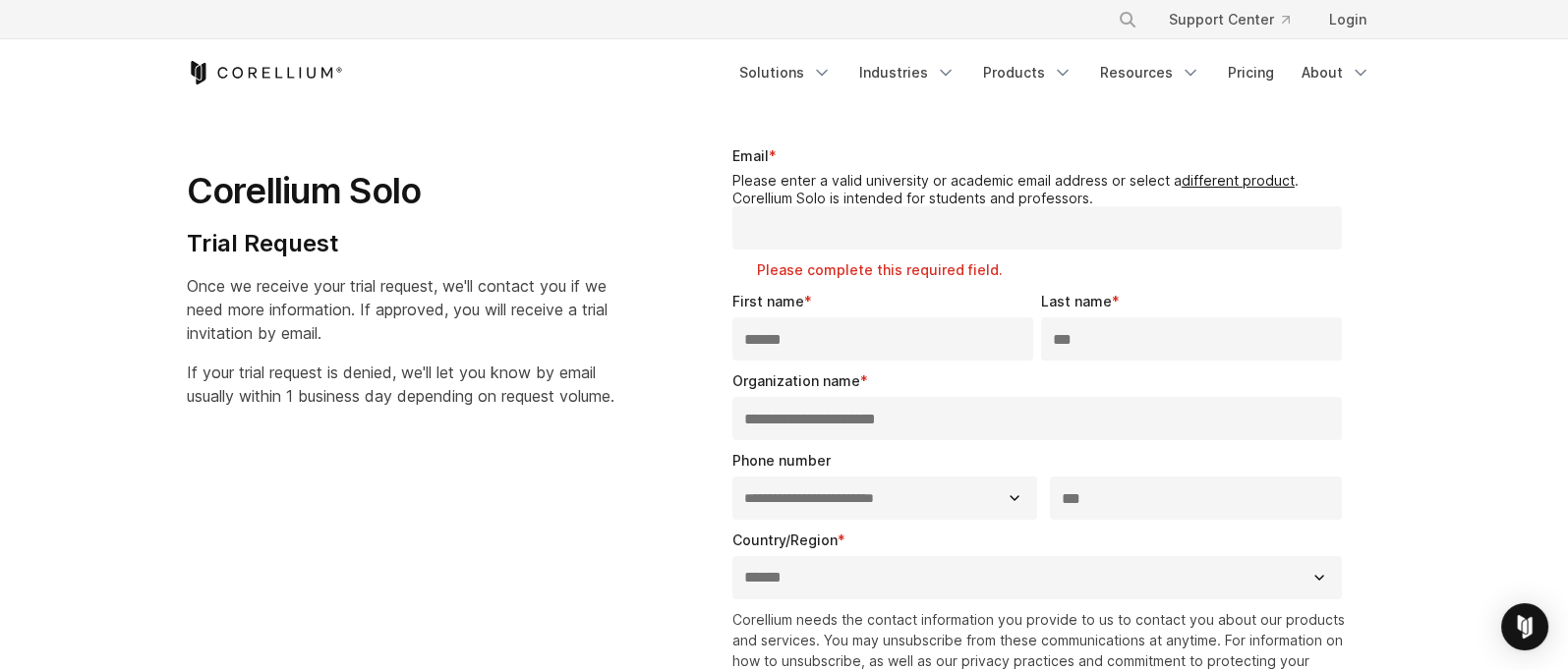 click on "Email *" at bounding box center (1037, 228) 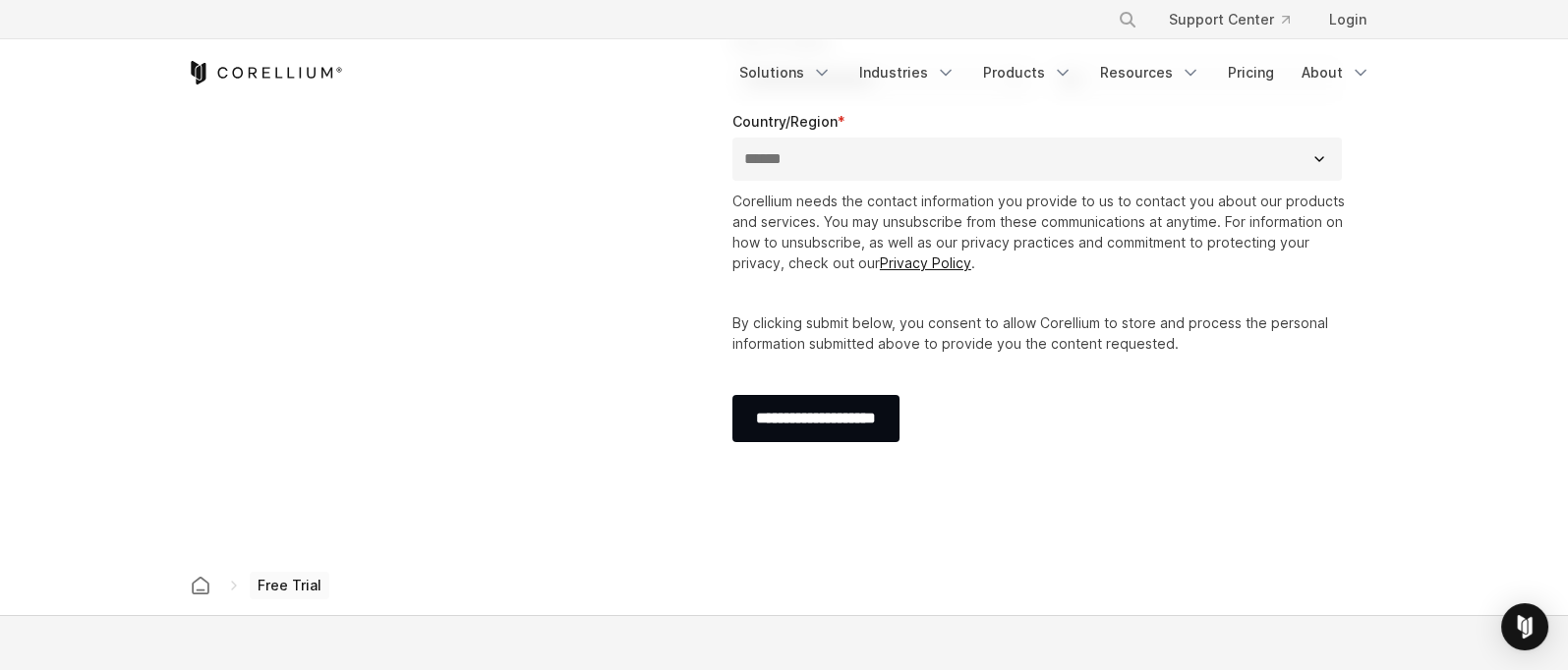 scroll, scrollTop: 469, scrollLeft: 0, axis: vertical 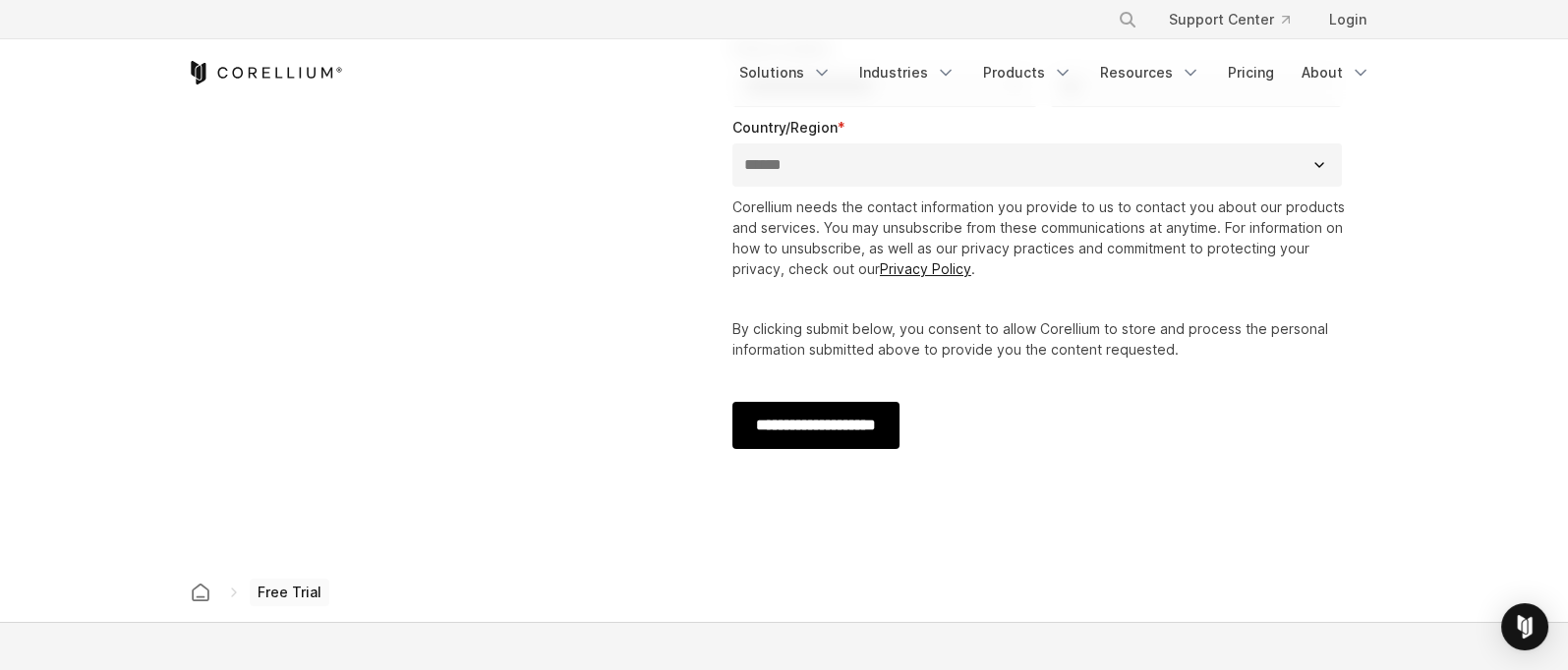 click on "**********" at bounding box center (1041, 425) 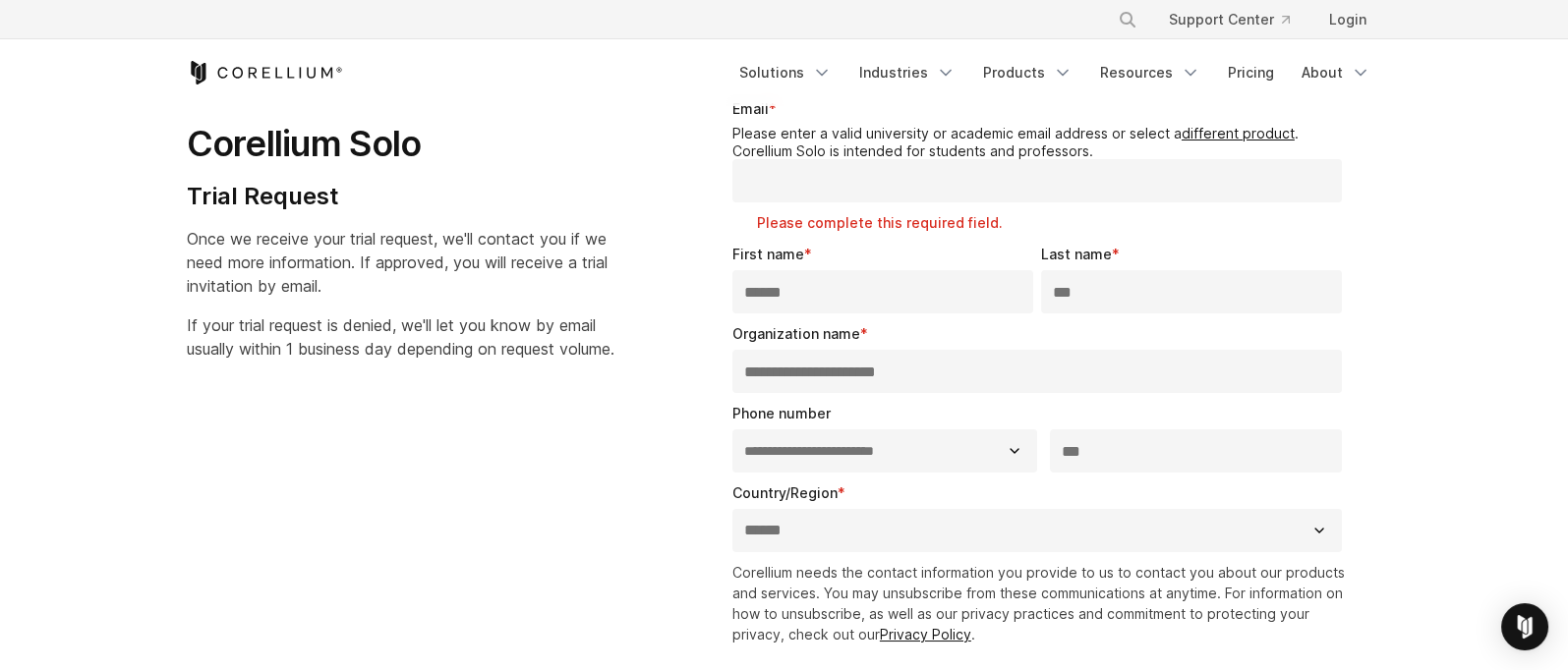 scroll, scrollTop: 82, scrollLeft: 0, axis: vertical 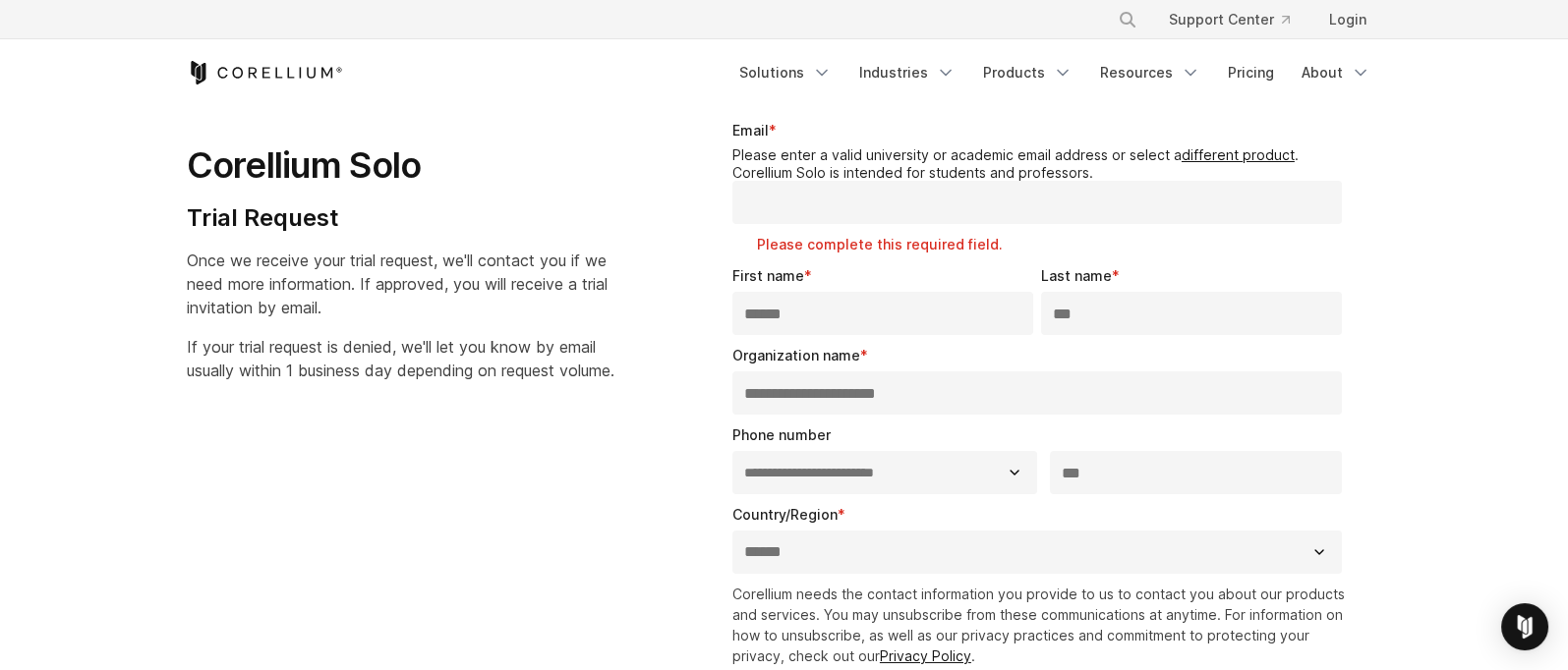 click on "Email *" at bounding box center [1037, 202] 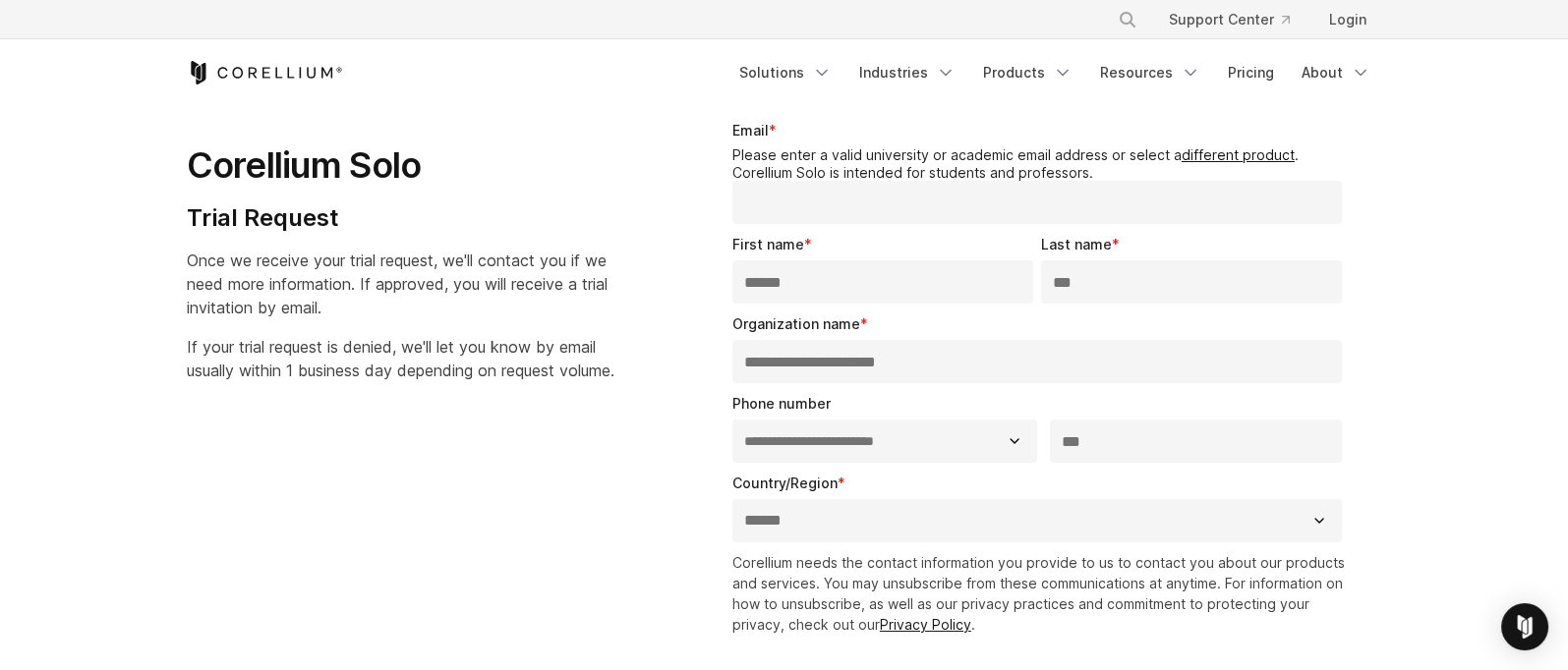 click on "**********" at bounding box center [784, 472] 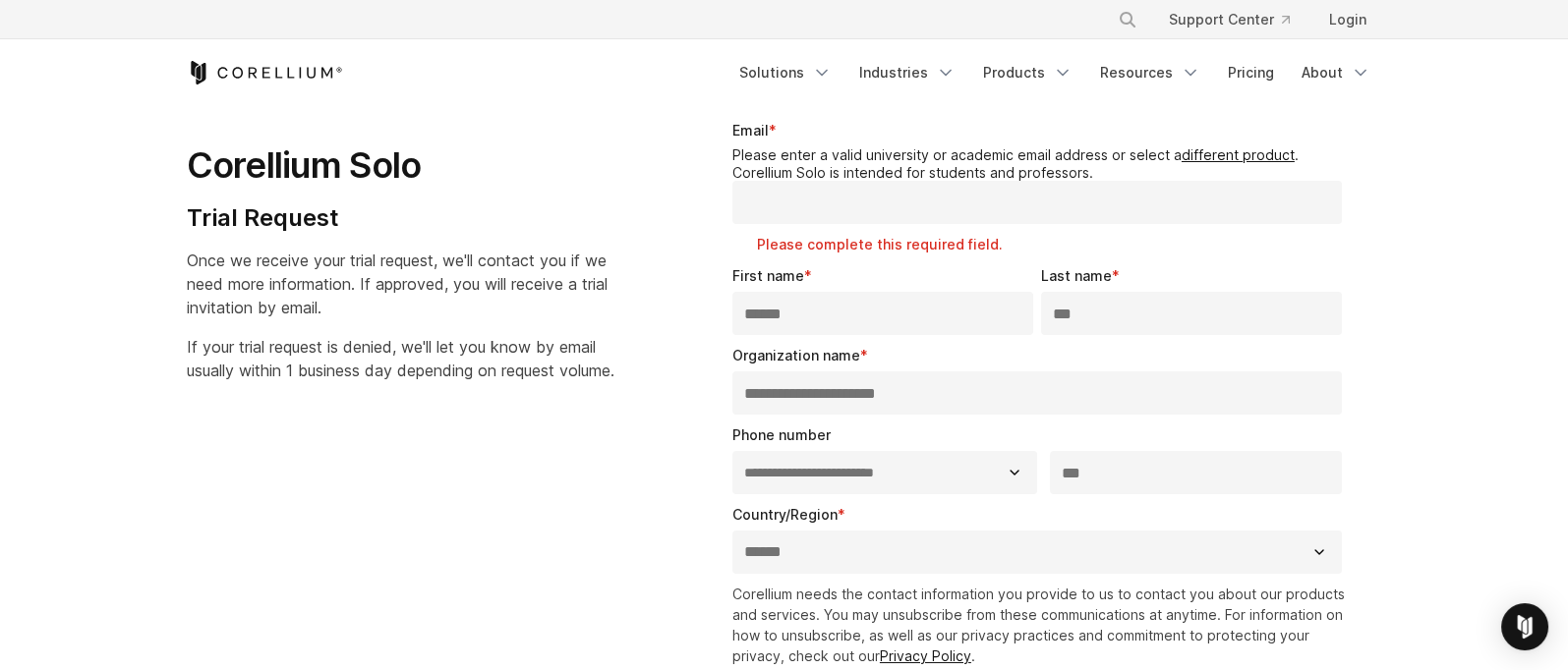 drag, startPoint x: 940, startPoint y: 220, endPoint x: 926, endPoint y: 232, distance: 18.439089 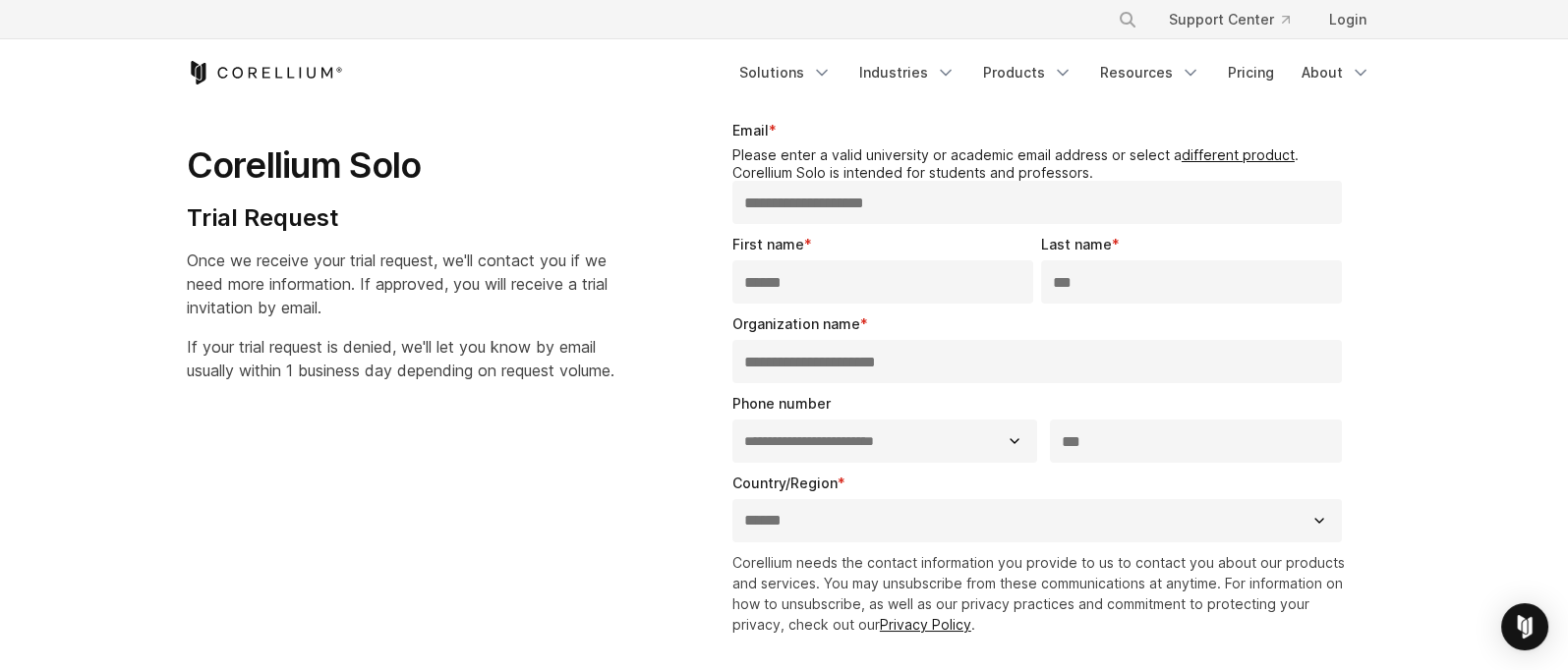 type on "**********" 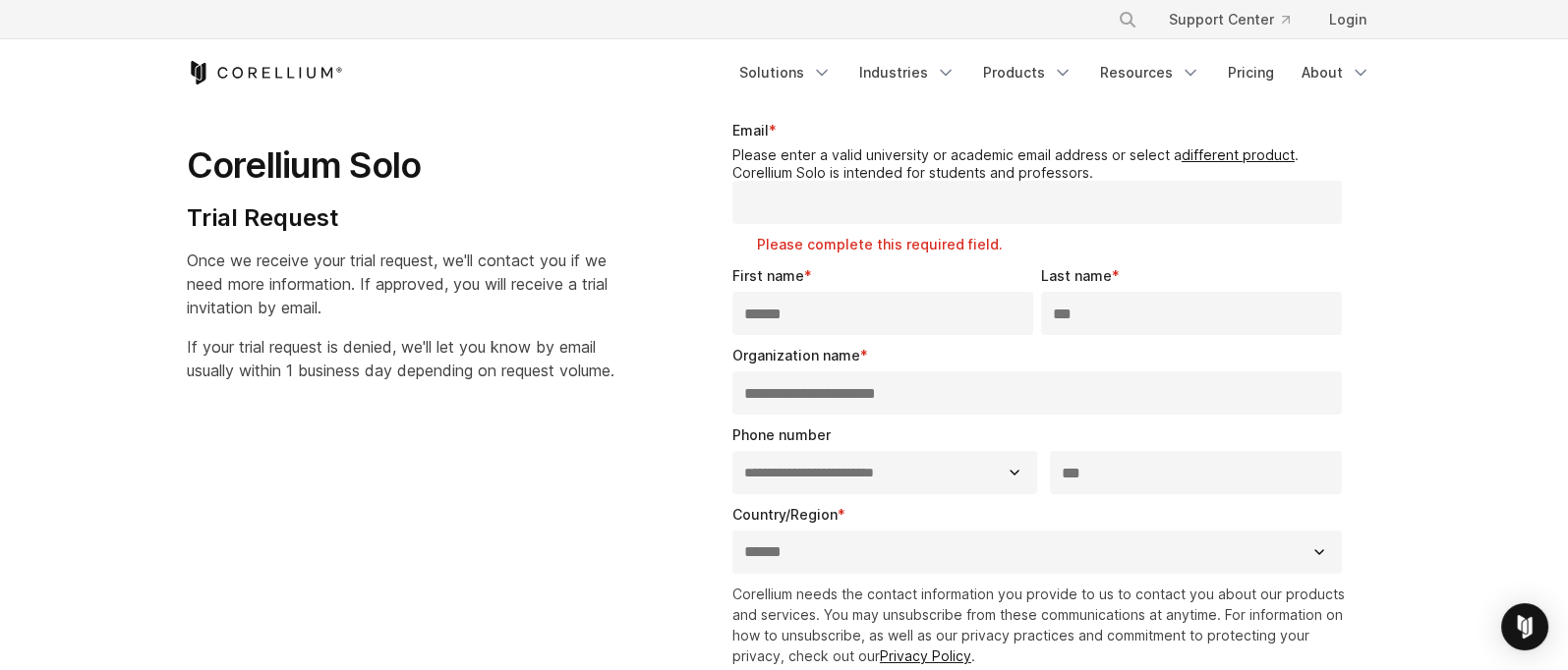 click on "**********" at bounding box center (784, 508) 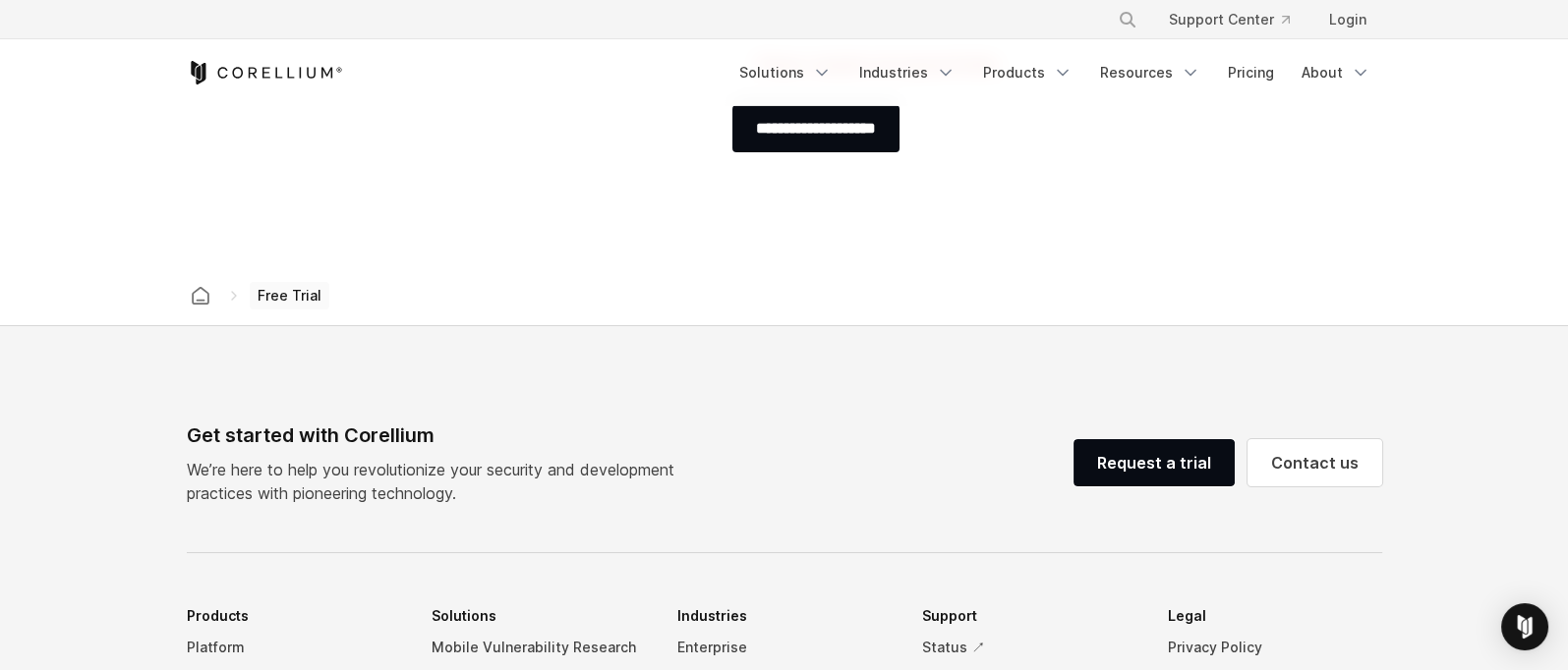 scroll, scrollTop: 827, scrollLeft: 0, axis: vertical 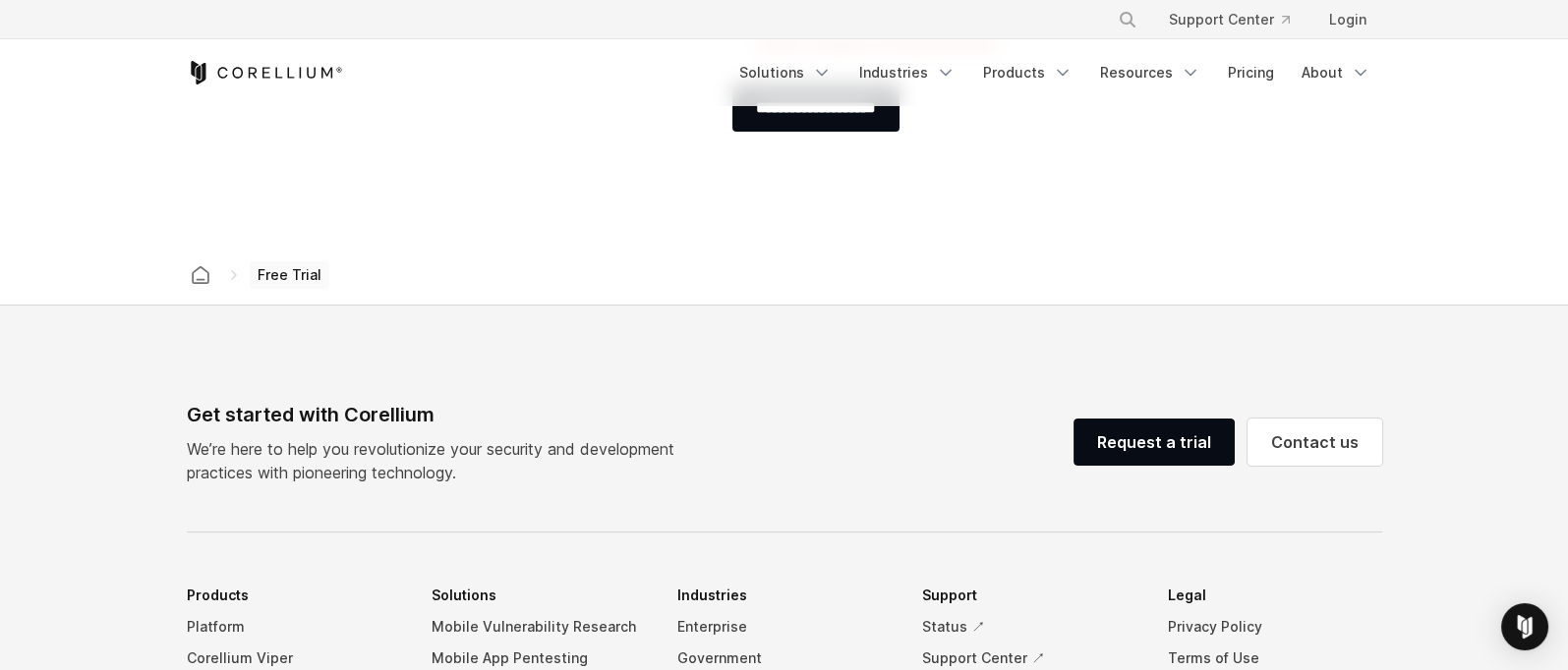 click on "Free Trial" at bounding box center (289, 275) 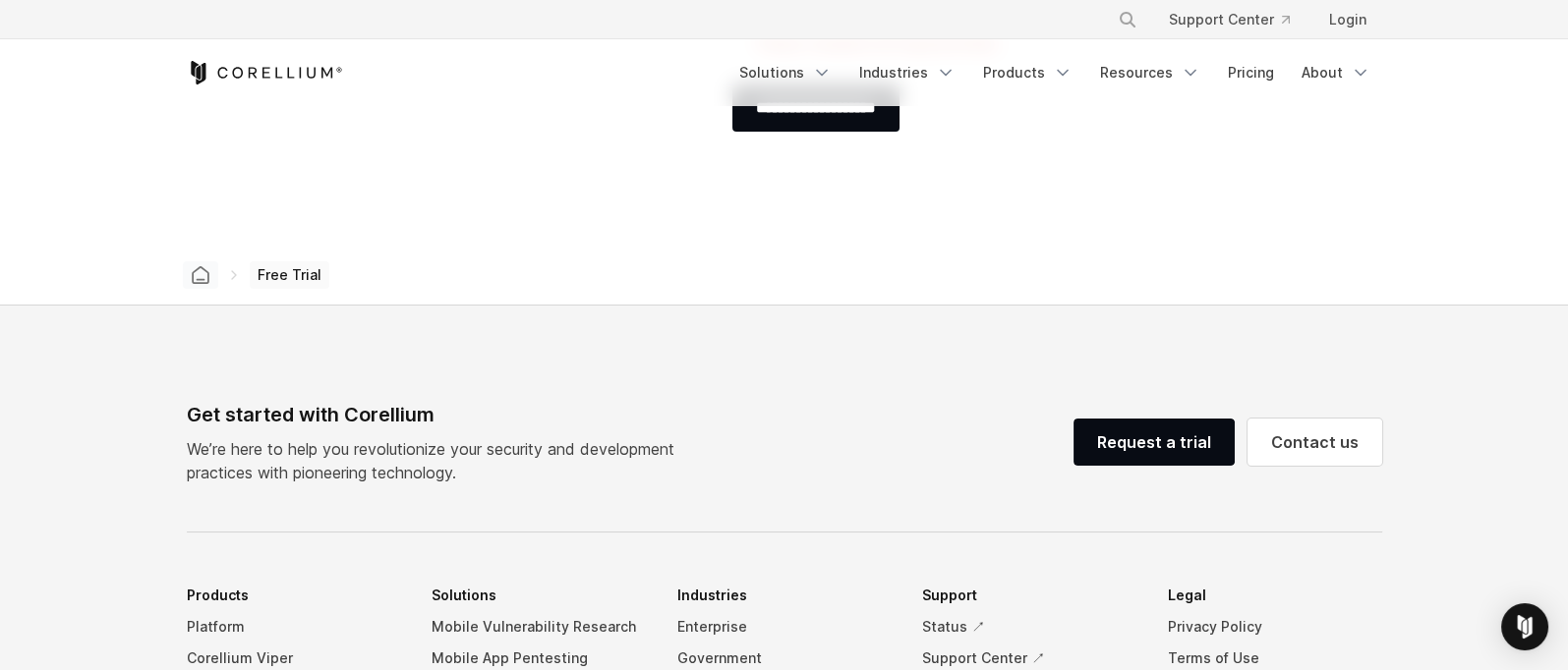 click 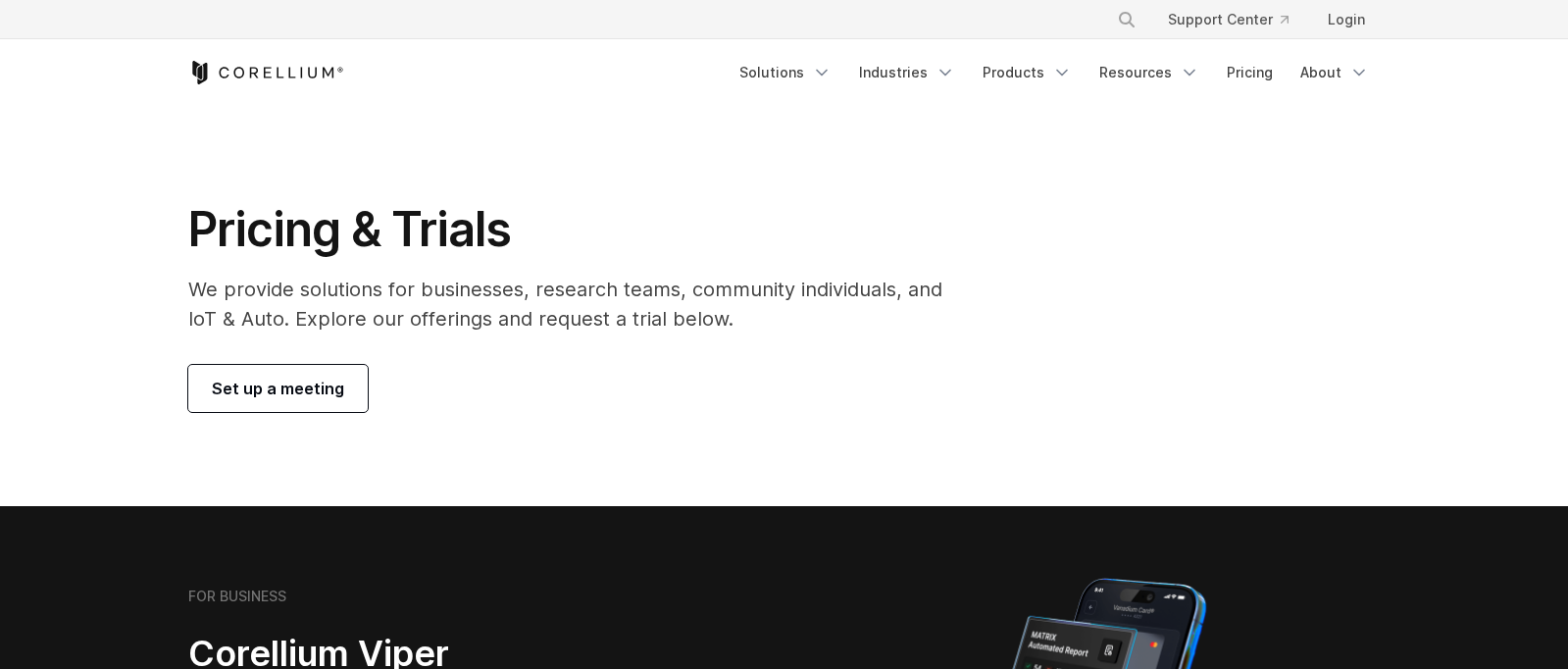 scroll, scrollTop: 0, scrollLeft: 0, axis: both 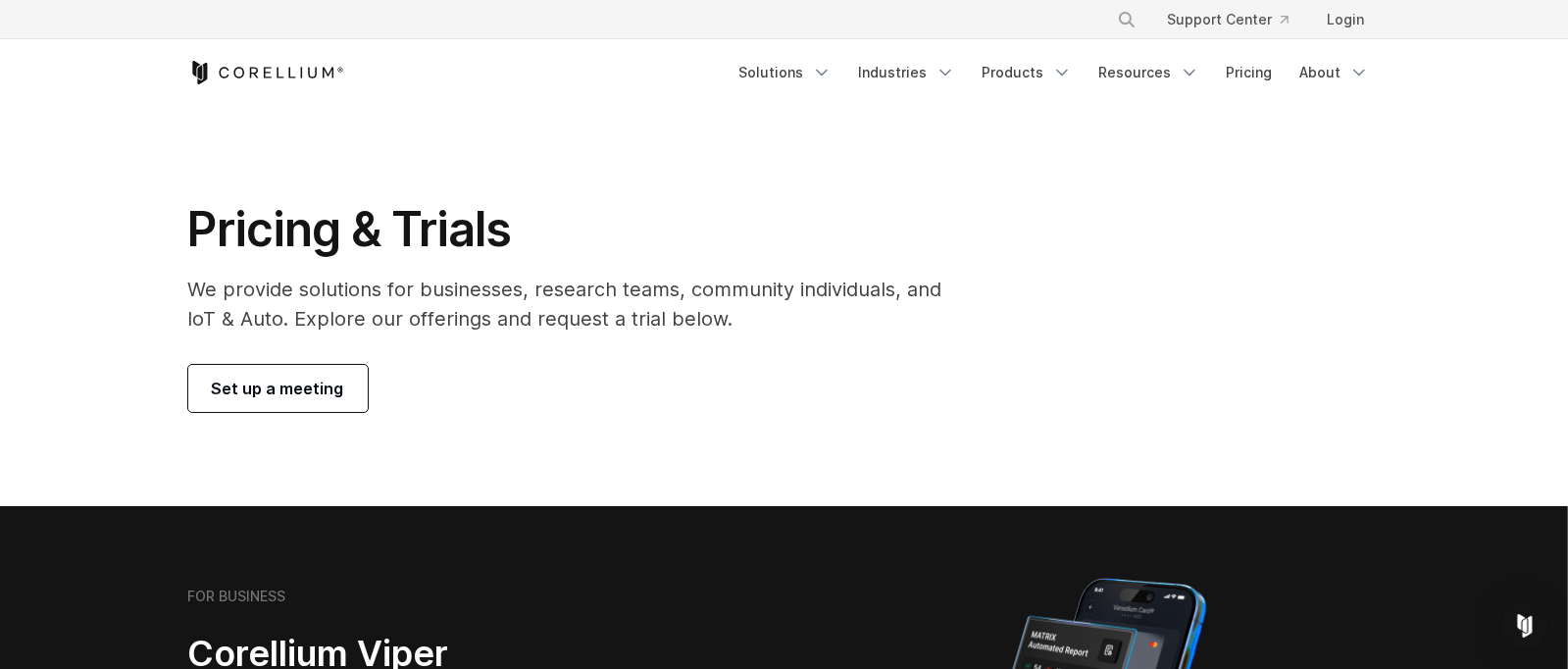 click on "We provide solutions for businesses, research teams, community individuals, and IoT & Auto. Explore our offerings and request a trial below." at bounding box center [579, 304] 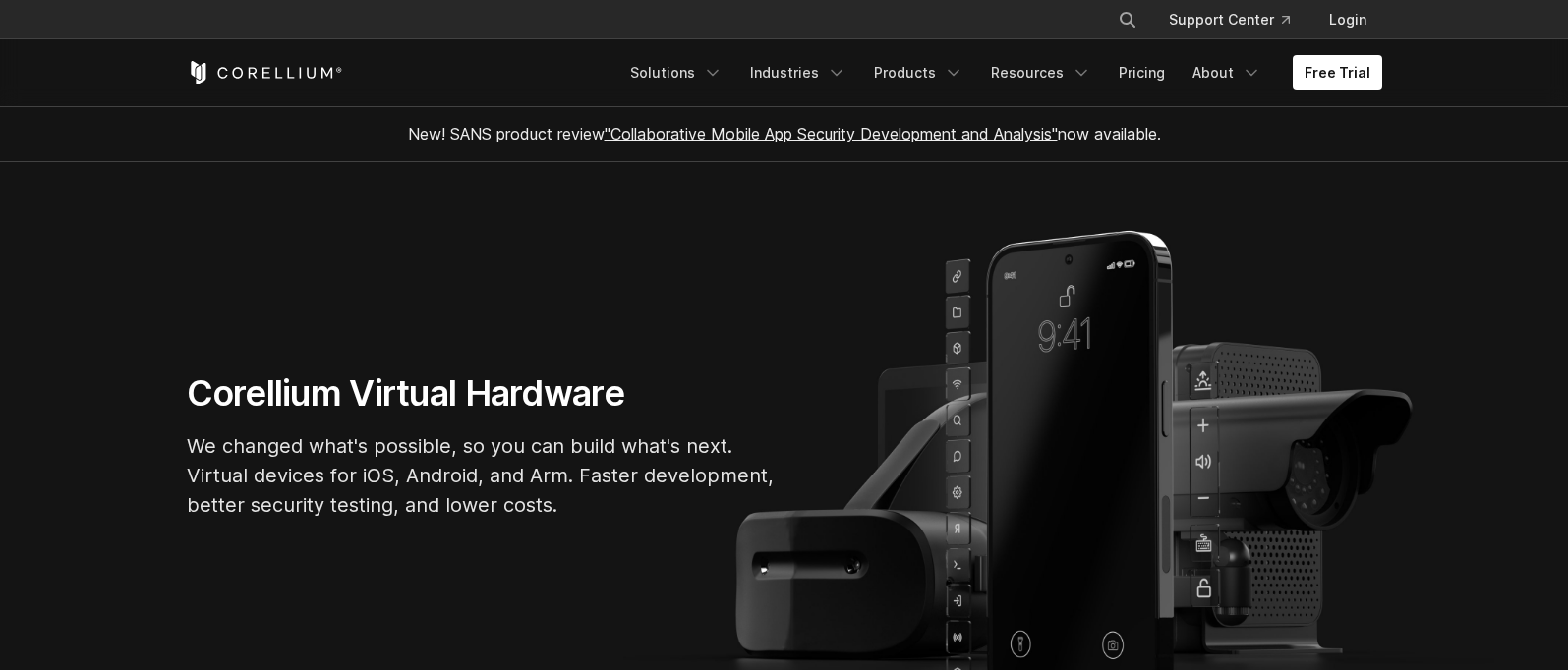 scroll, scrollTop: 0, scrollLeft: 0, axis: both 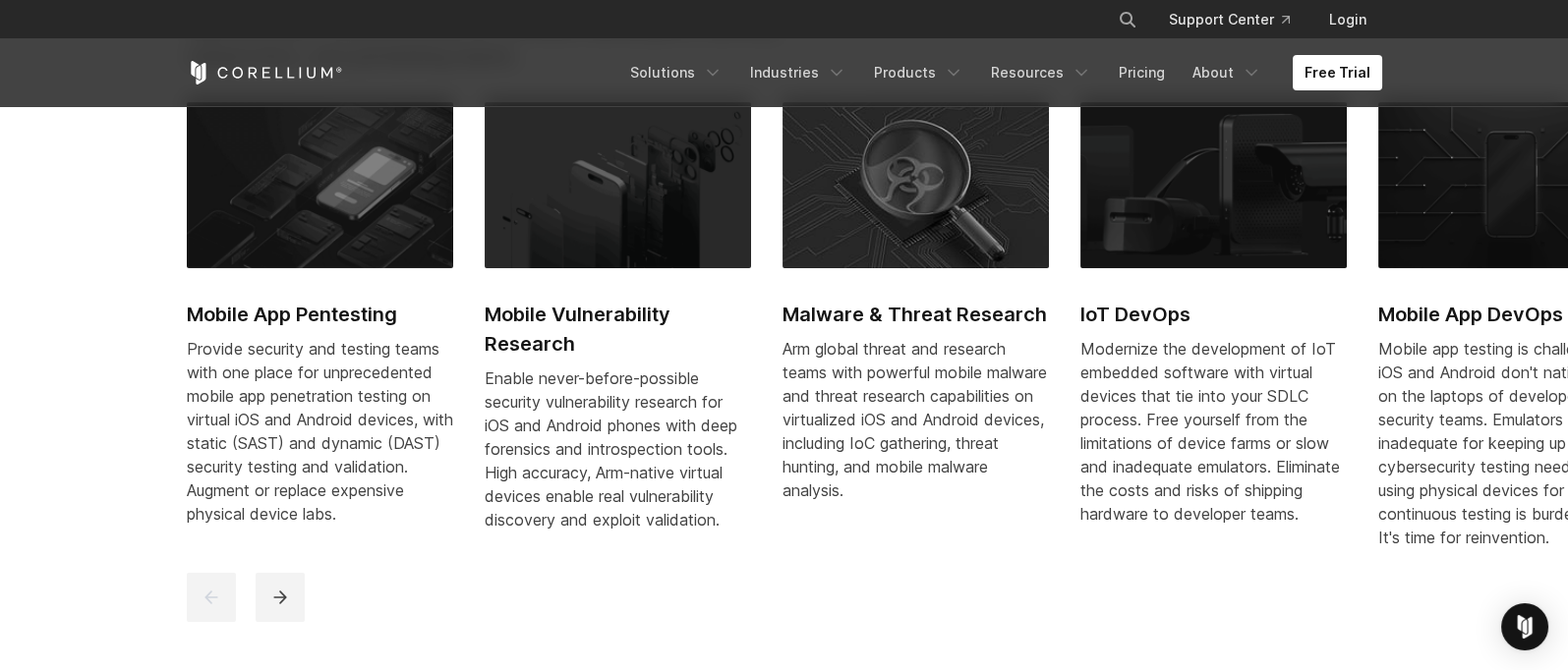 click at bounding box center [319, 185] 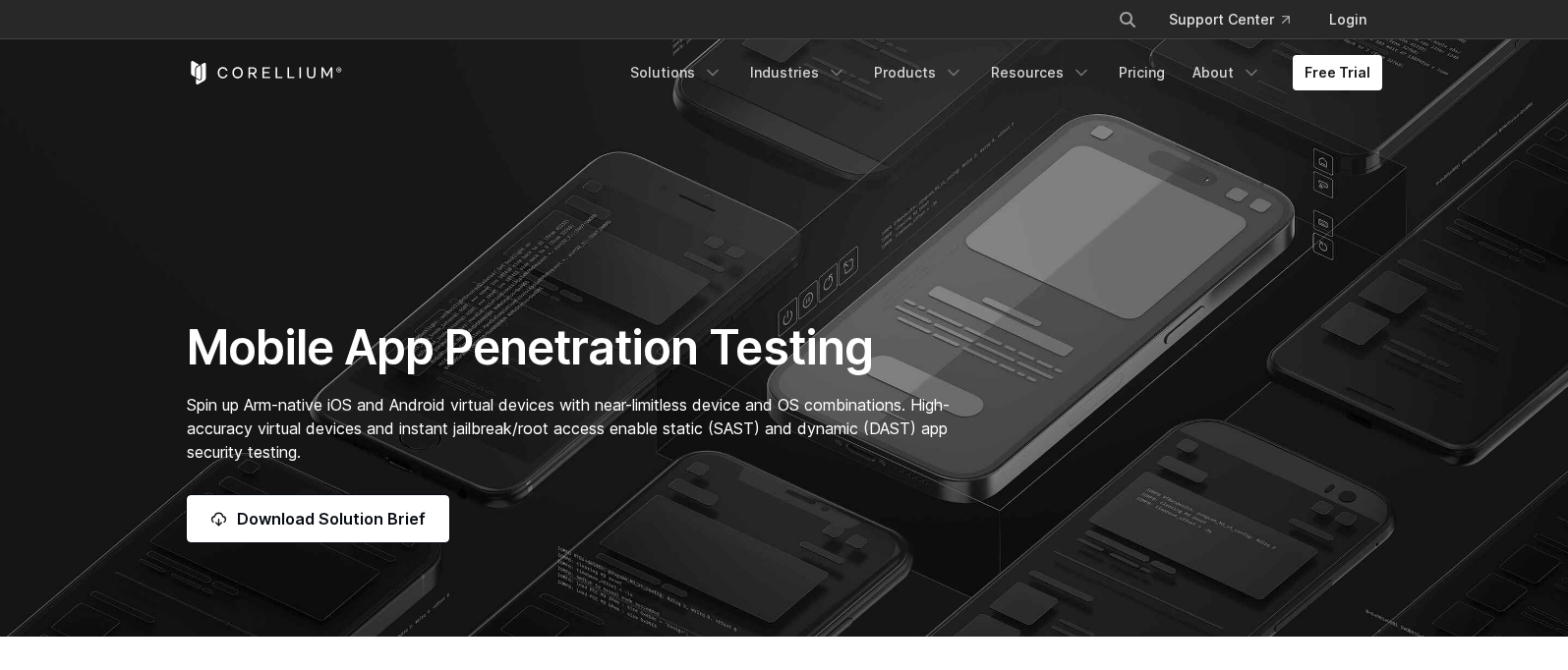 scroll, scrollTop: 0, scrollLeft: 0, axis: both 